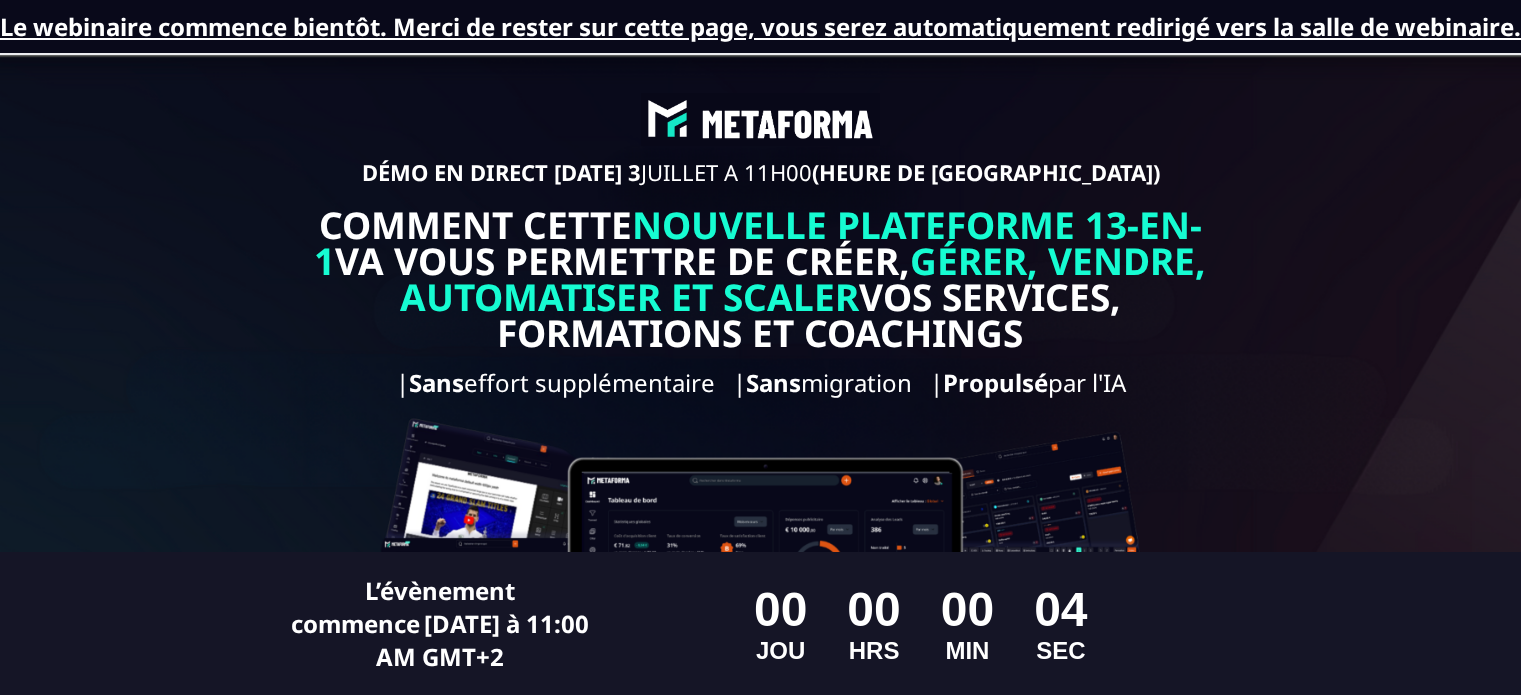 scroll, scrollTop: 0, scrollLeft: 0, axis: both 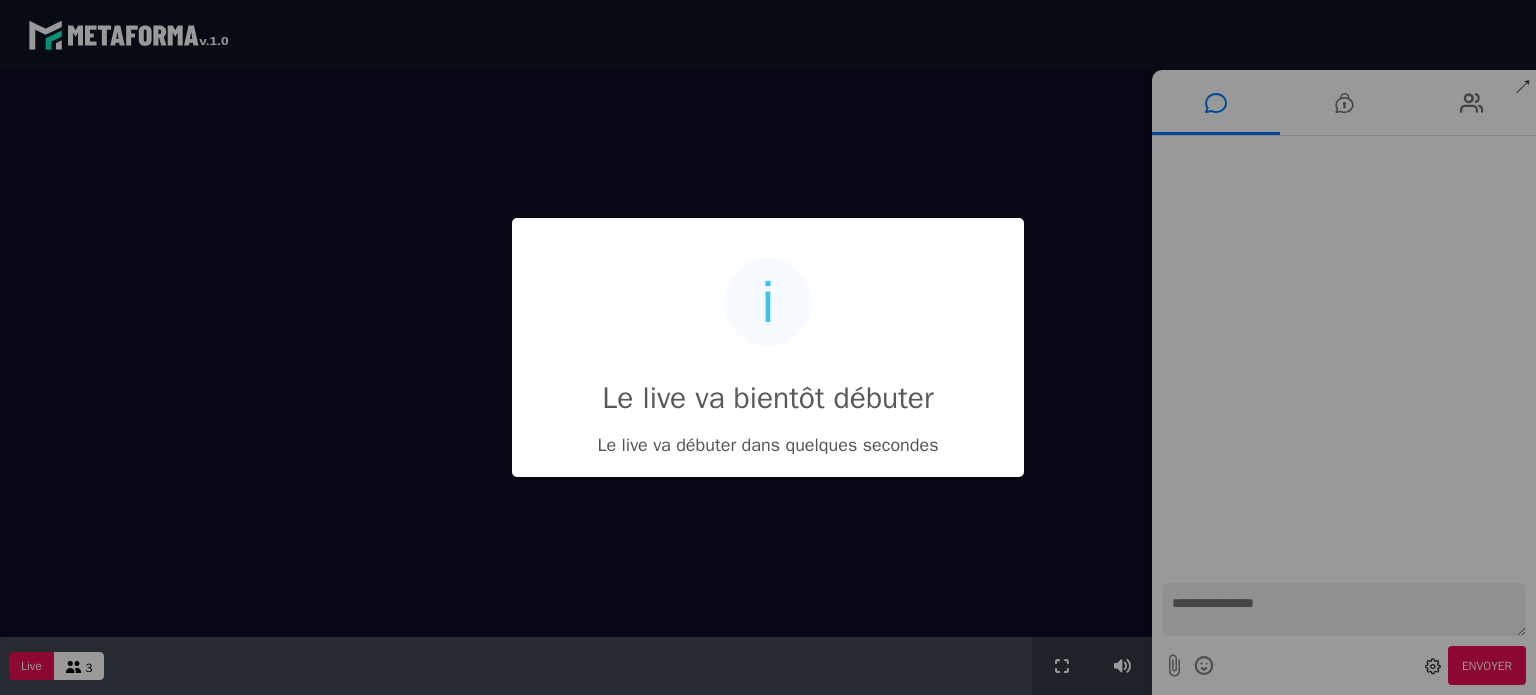 click on "i Le live va bientôt débuter × Le live va débuter dans quelques secondes OK No Cancel" at bounding box center [768, 347] 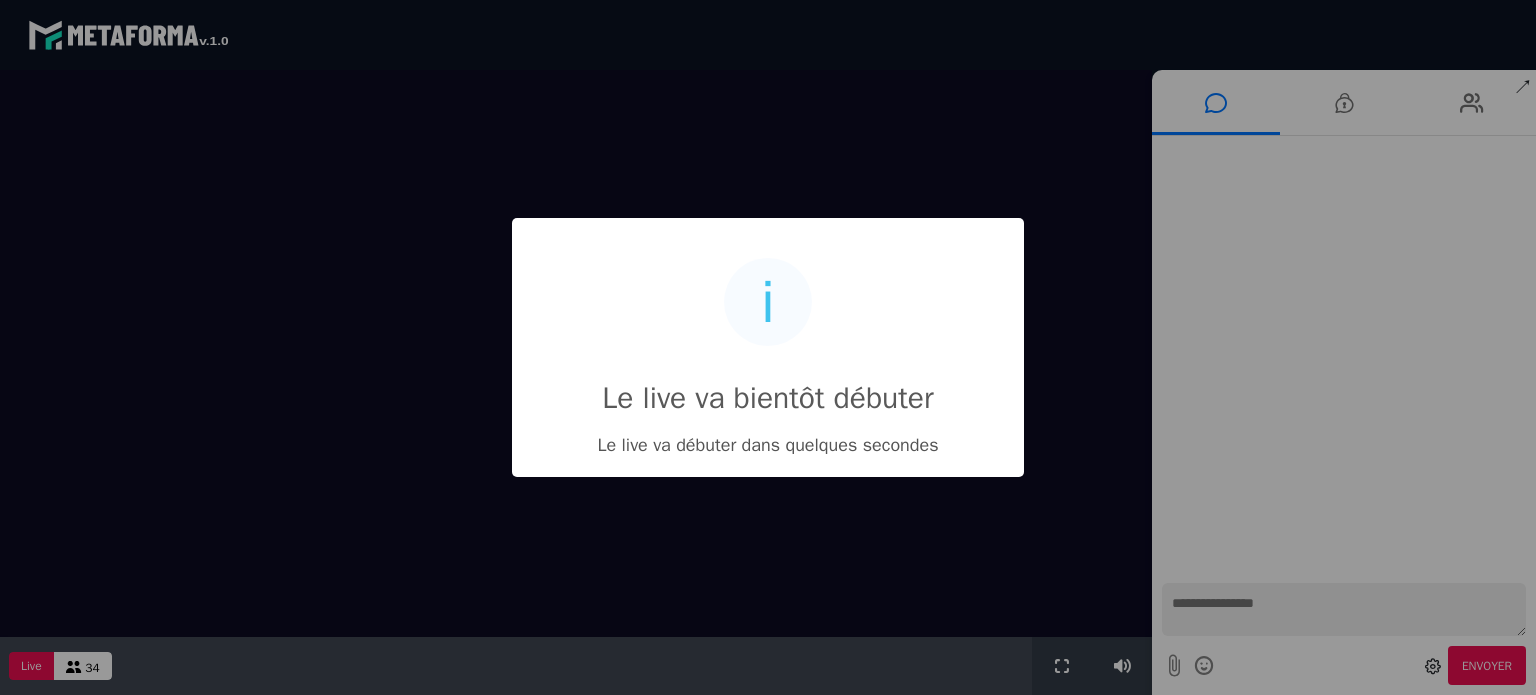 click on "i Le live va bientôt débuter × Le live va débuter dans quelques secondes OK No Cancel" at bounding box center (768, 347) 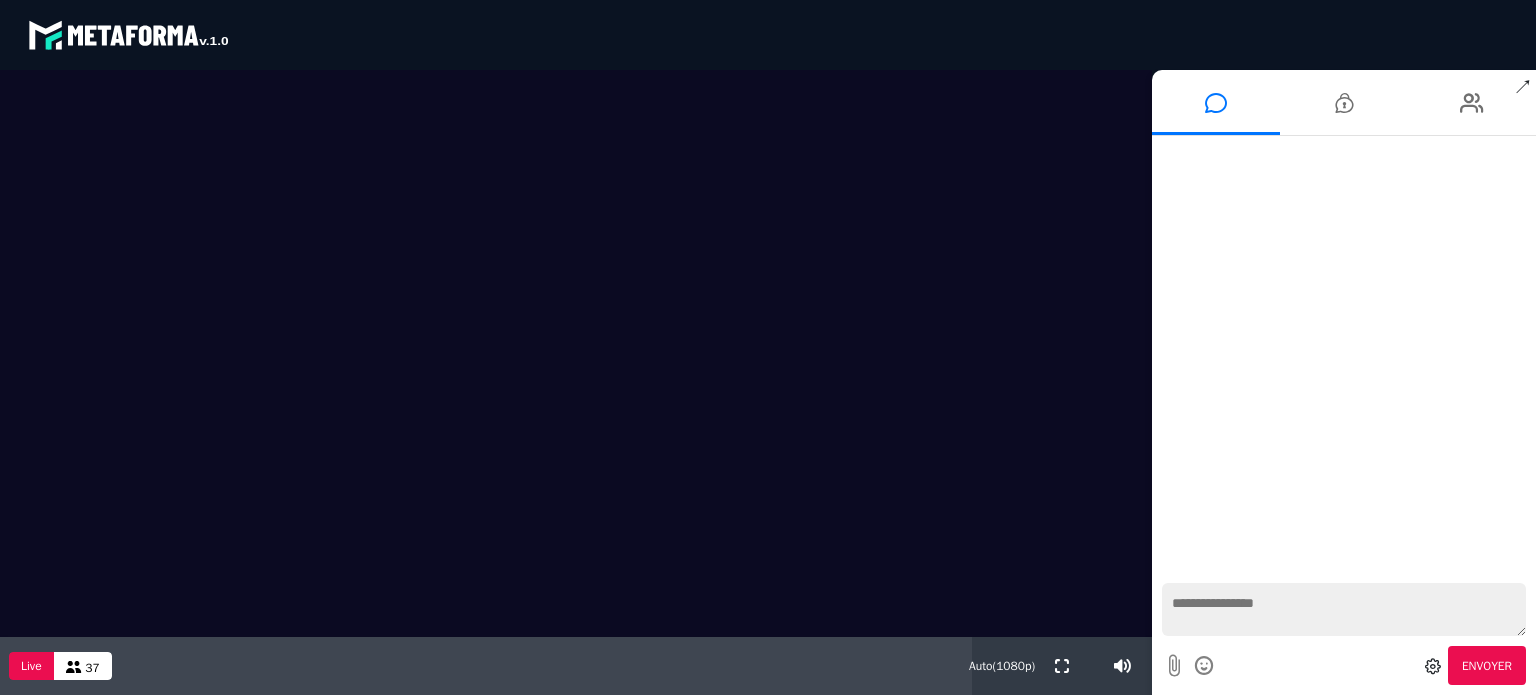 click at bounding box center [74, 667] 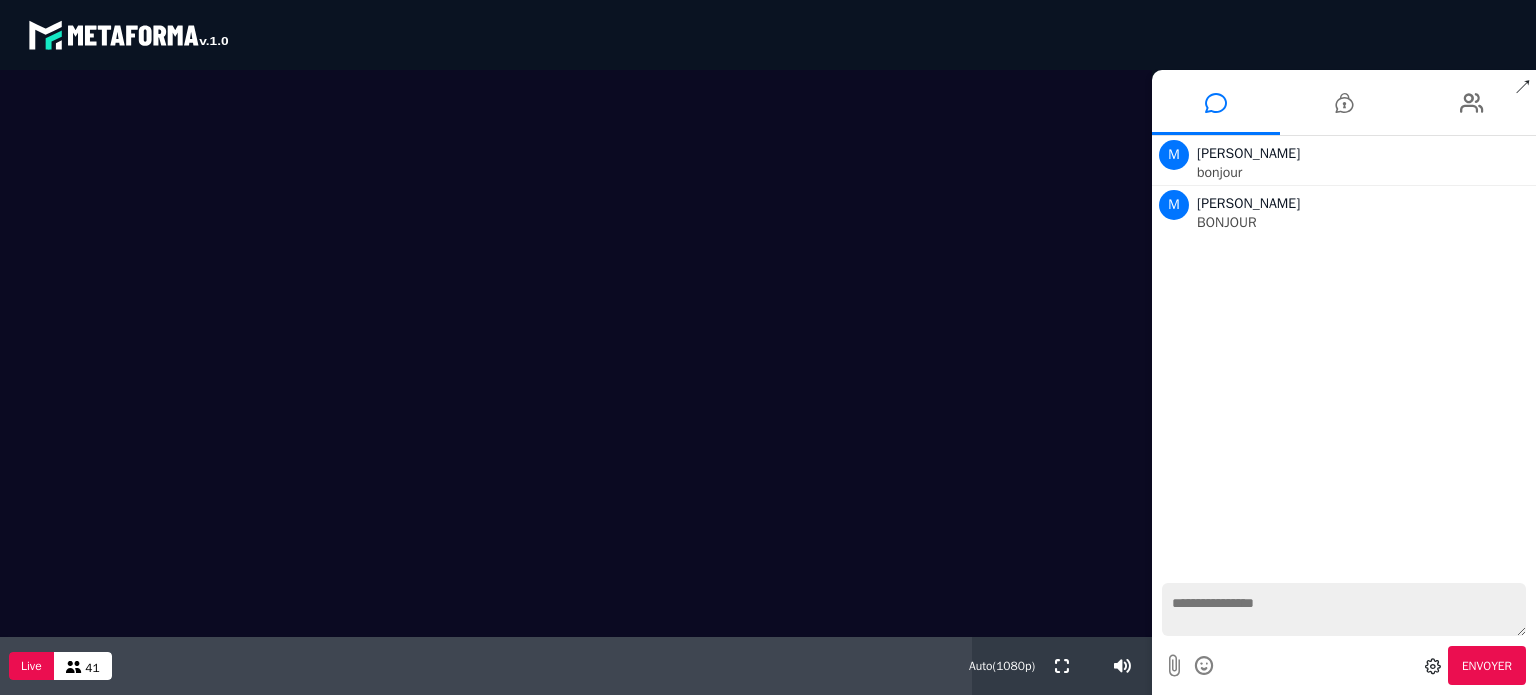 click at bounding box center (1344, 609) 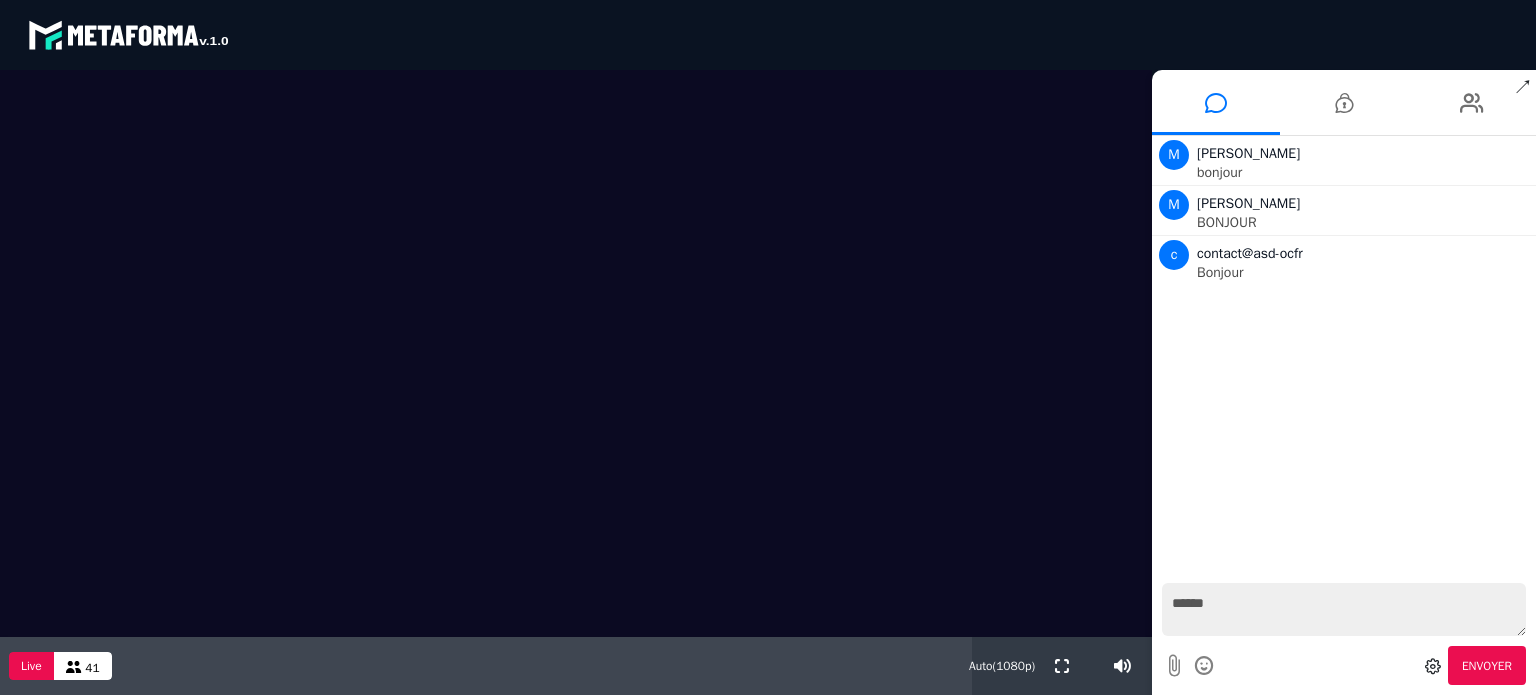 type on "*******" 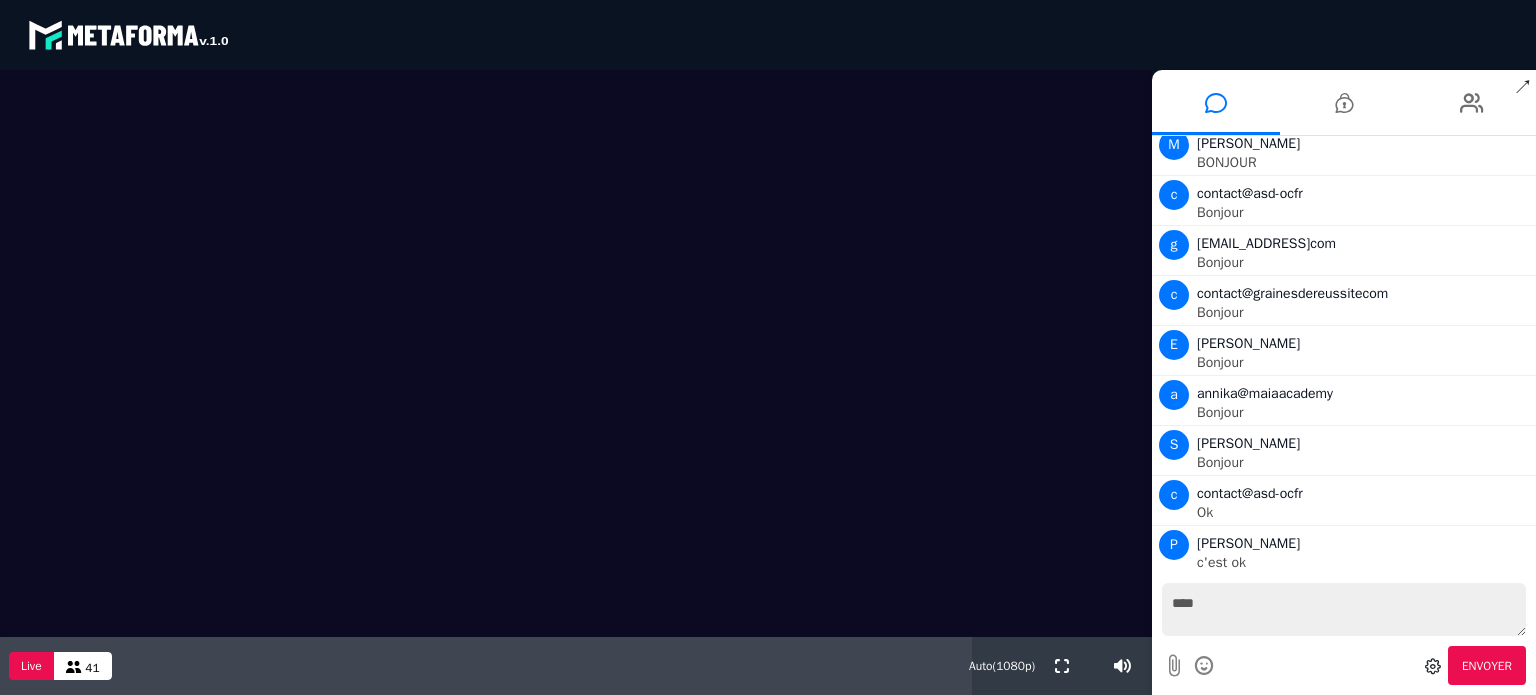 scroll, scrollTop: 109, scrollLeft: 0, axis: vertical 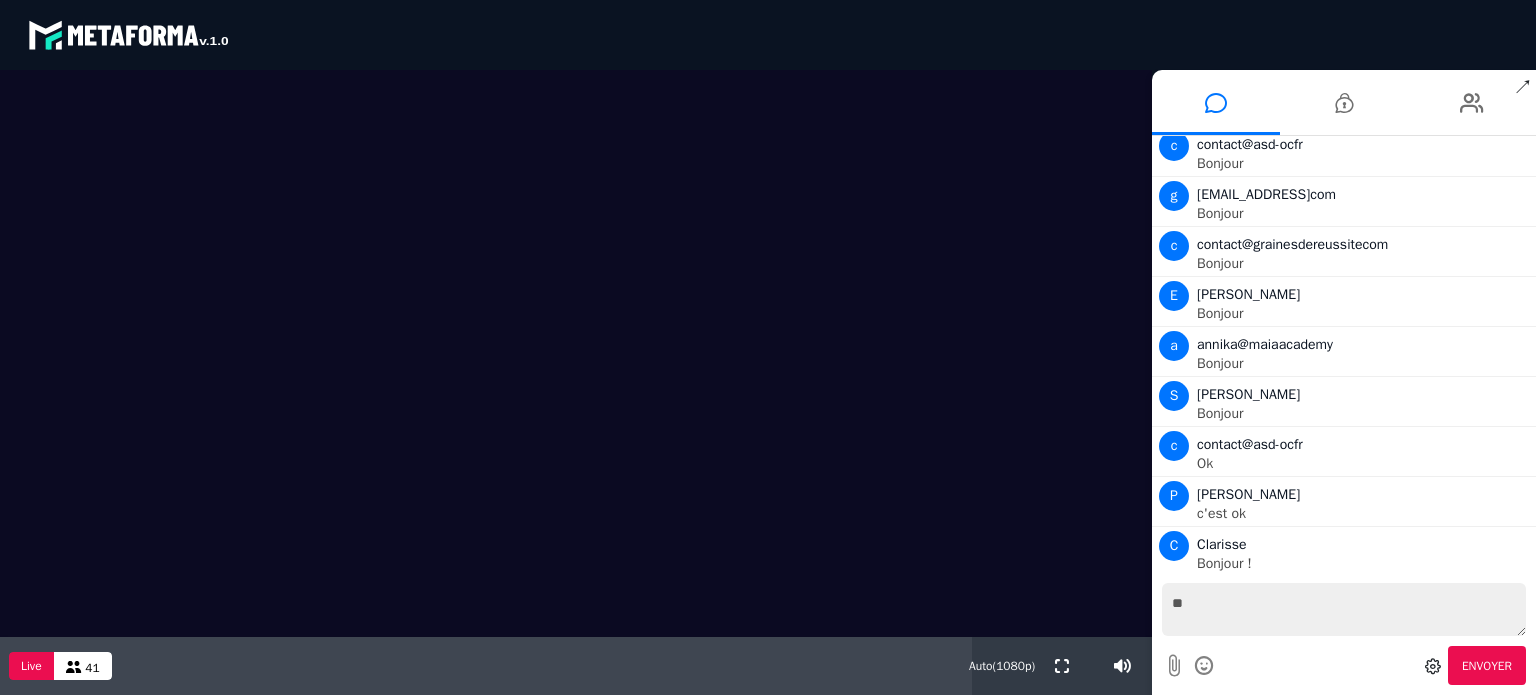 type on "*" 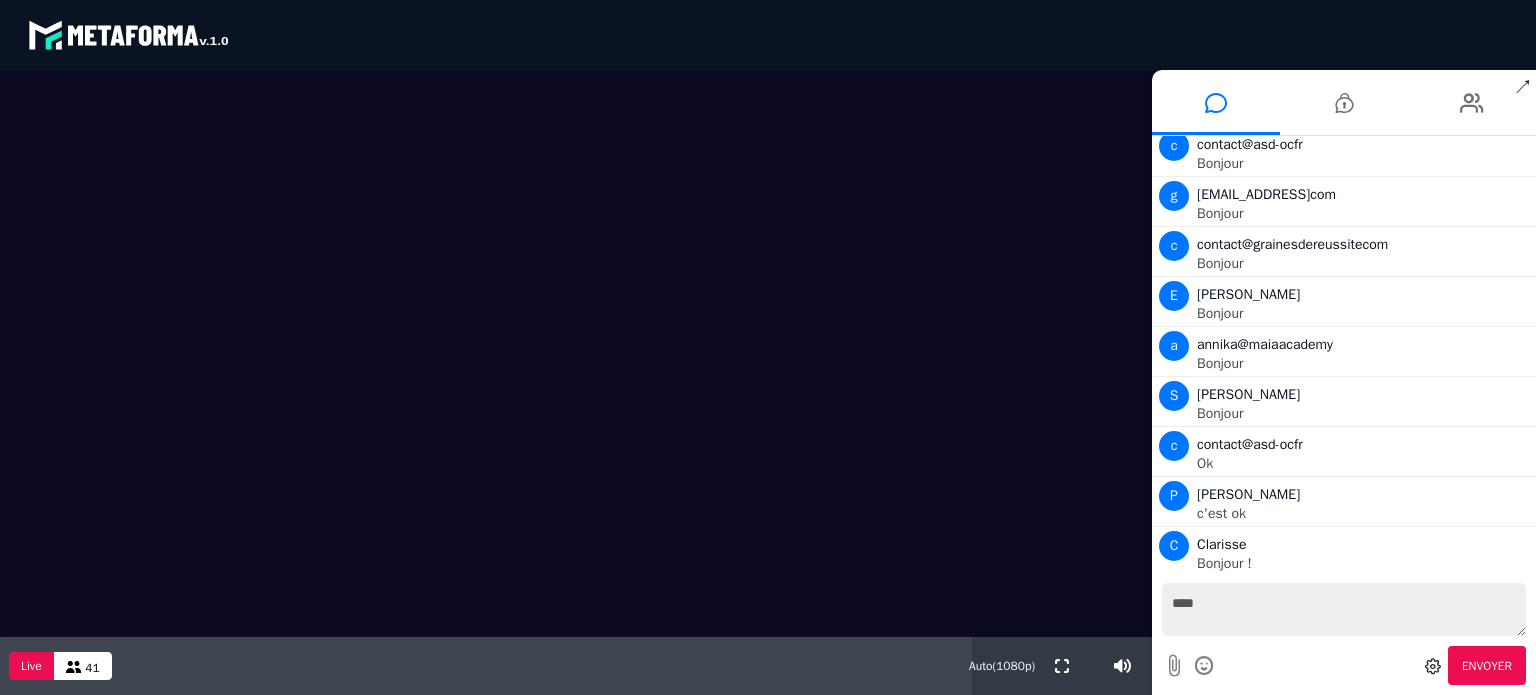 scroll, scrollTop: 159, scrollLeft: 0, axis: vertical 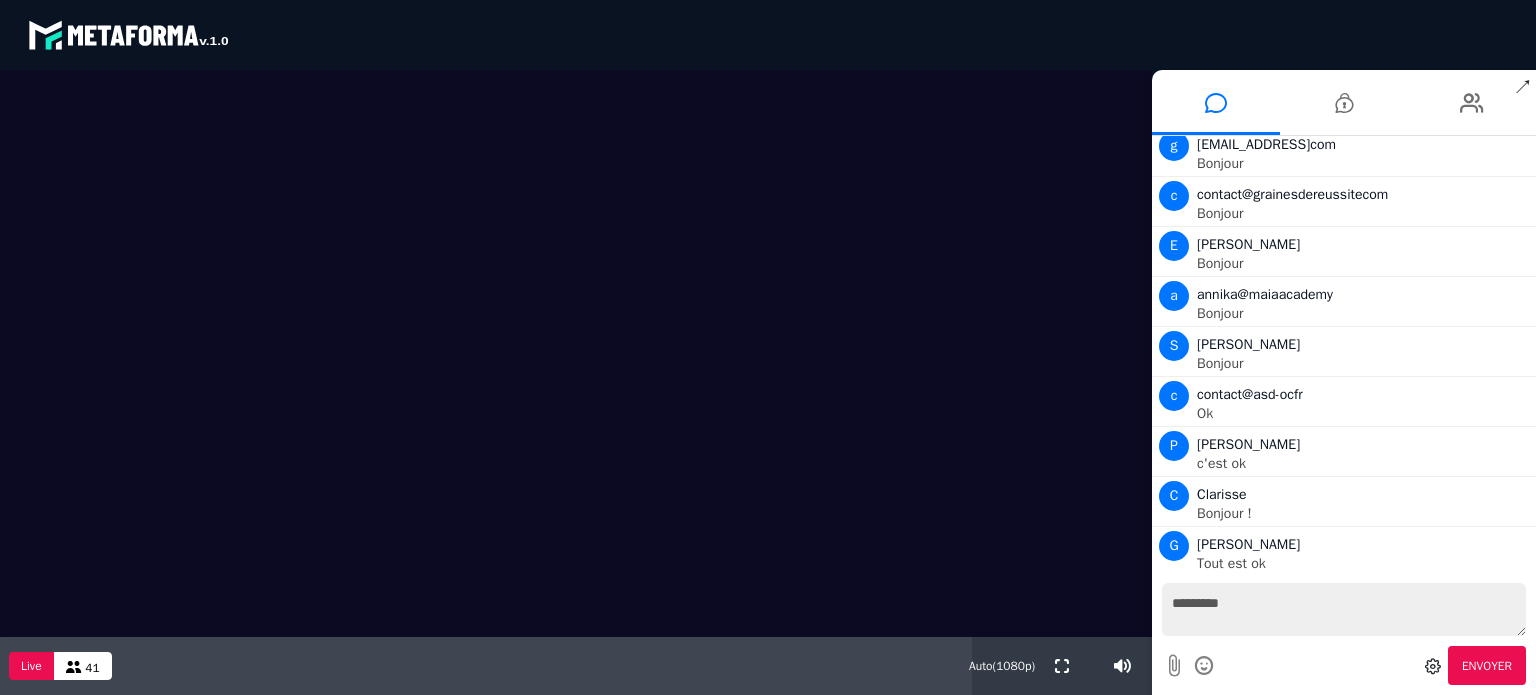 type on "********" 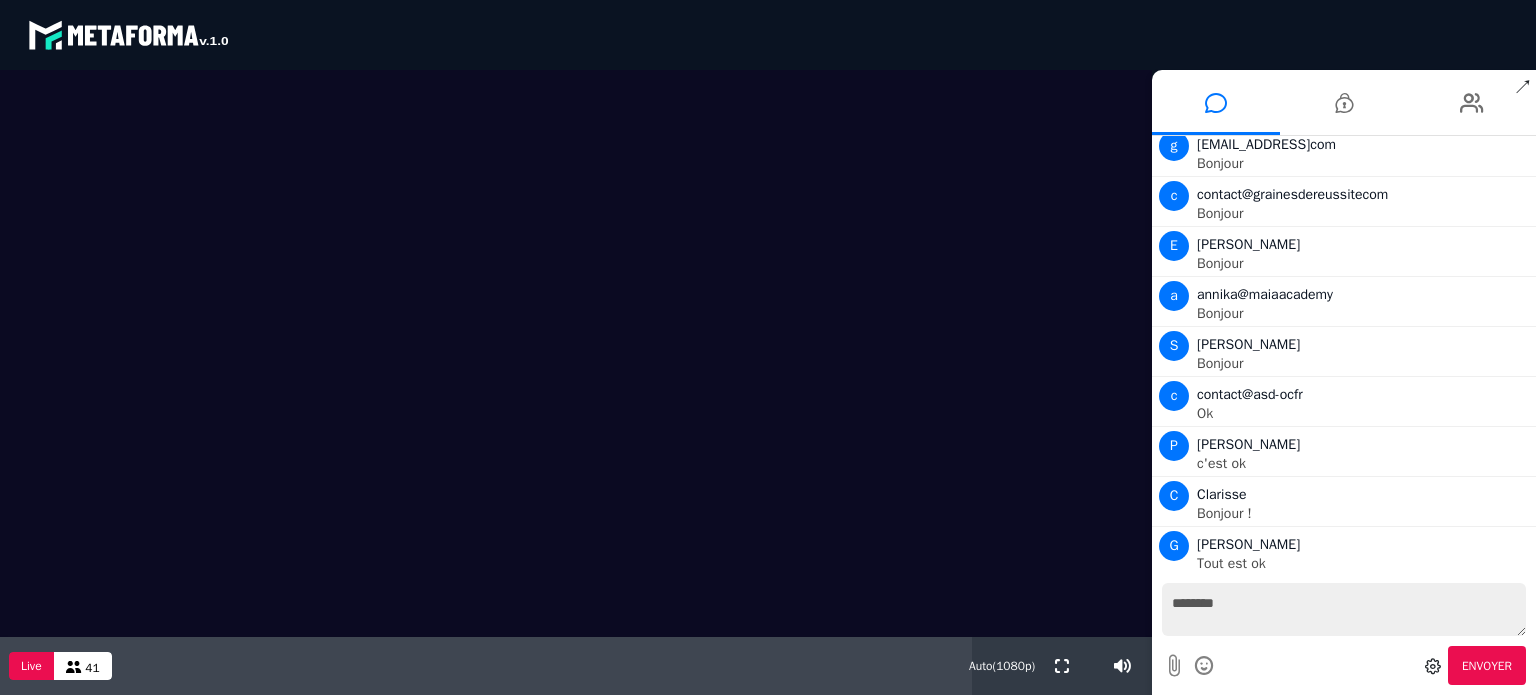 scroll, scrollTop: 208, scrollLeft: 0, axis: vertical 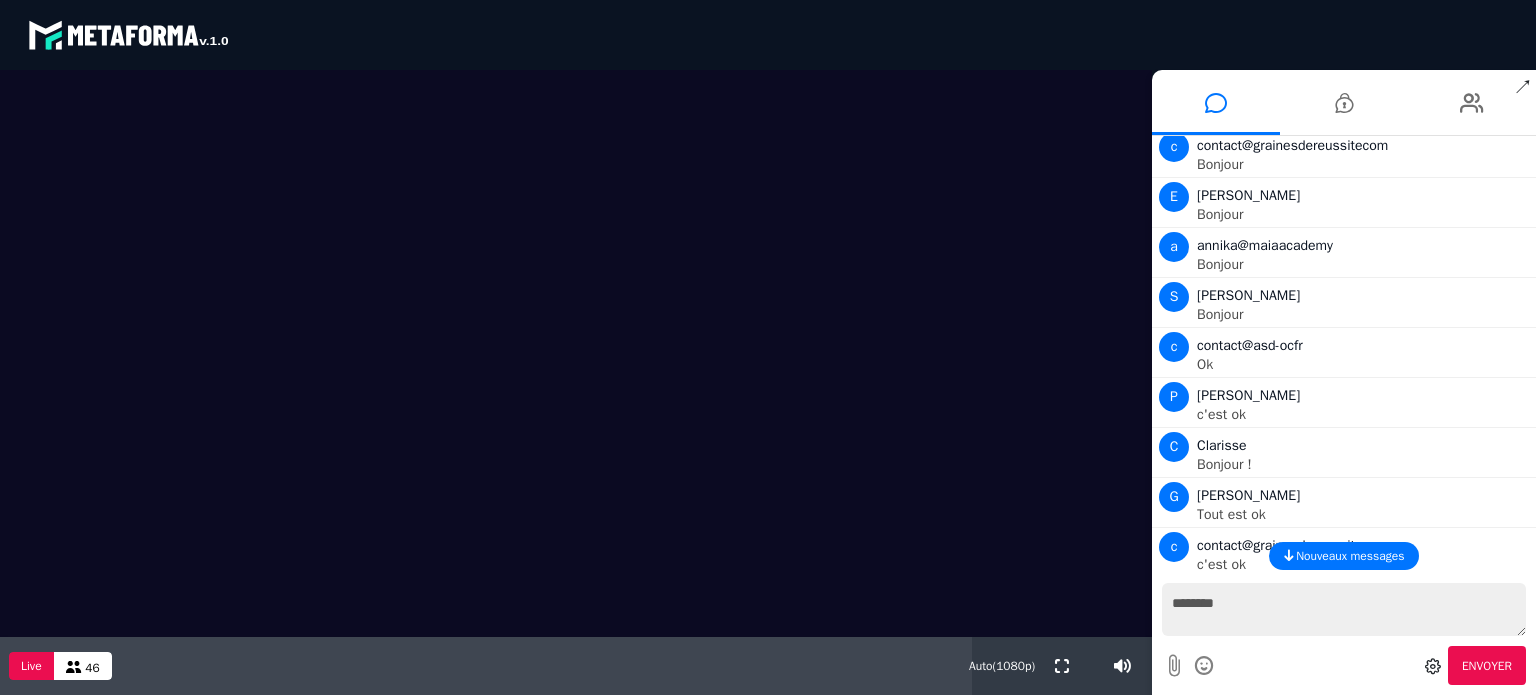 click on "Nouveaux messages" at bounding box center [1344, 556] 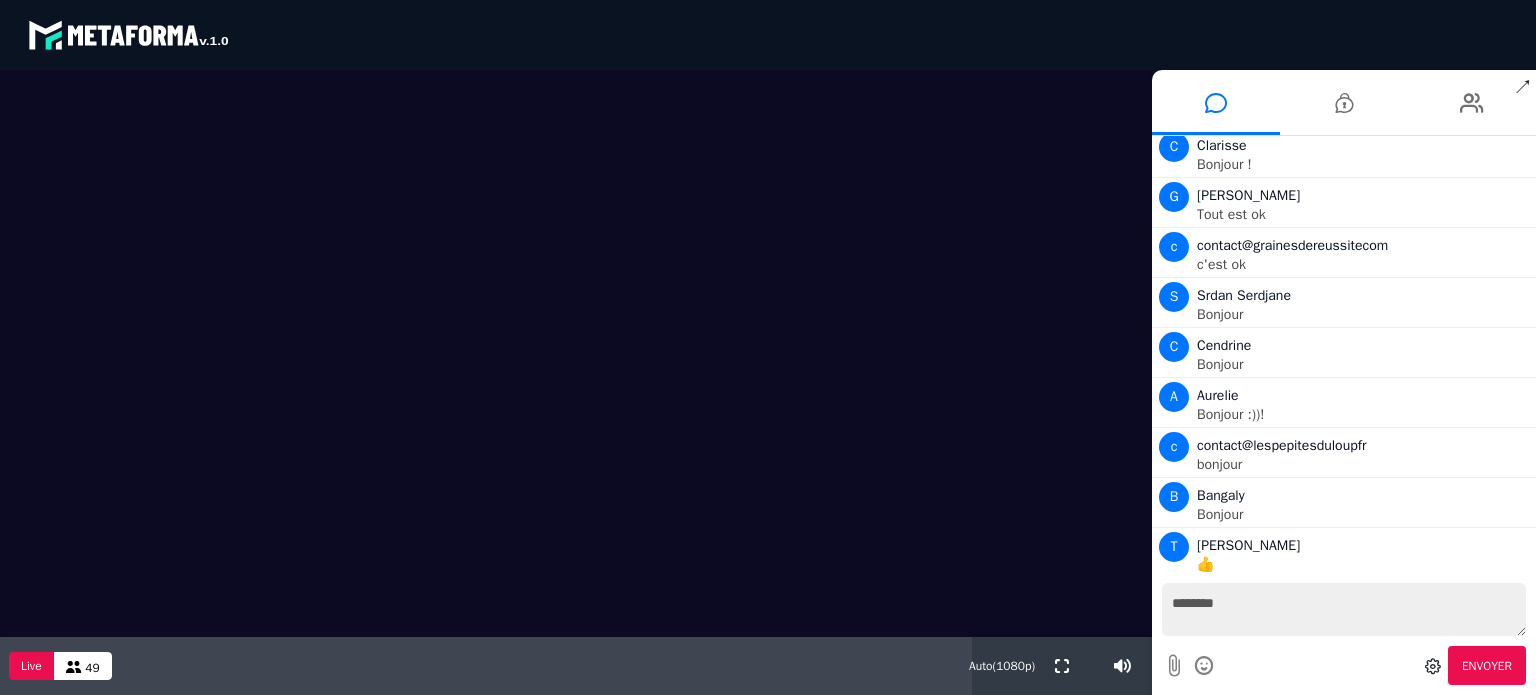 click on "********" at bounding box center [1344, 609] 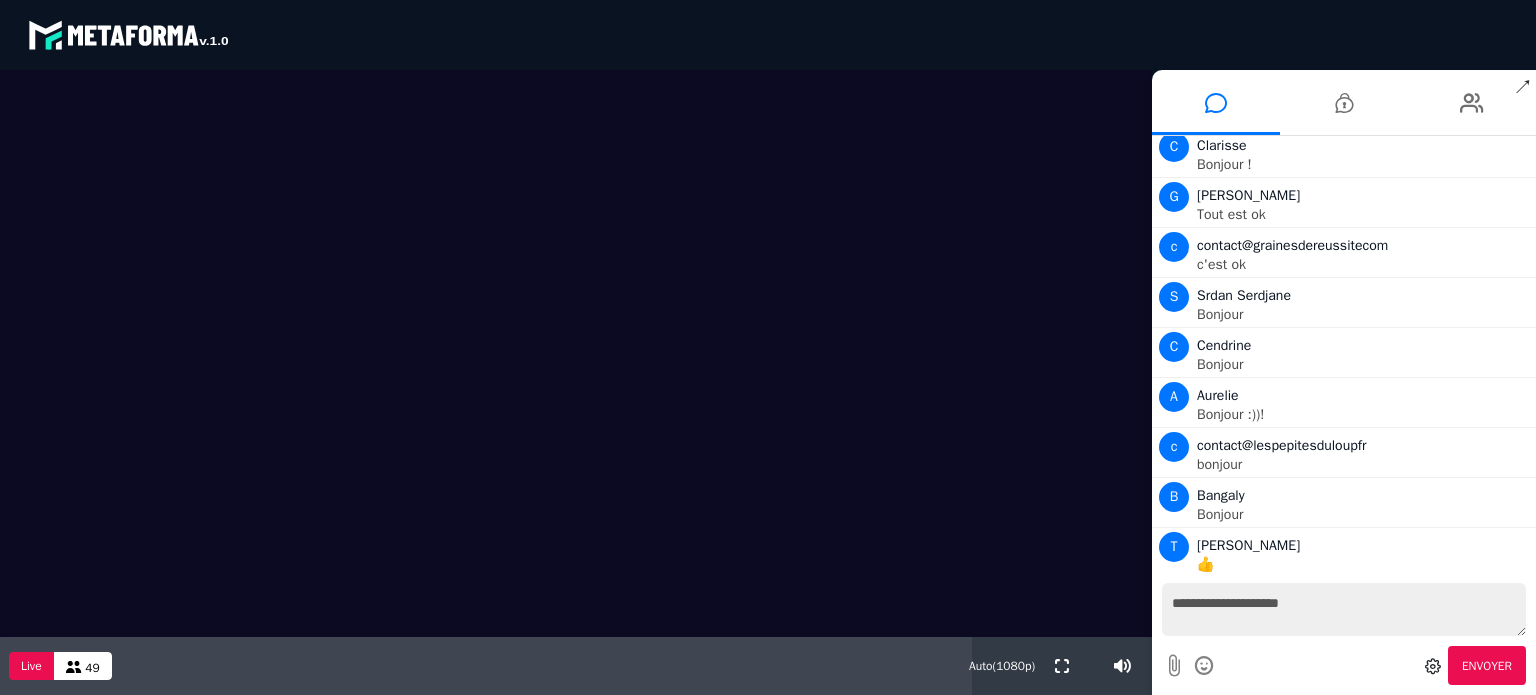 type on "**********" 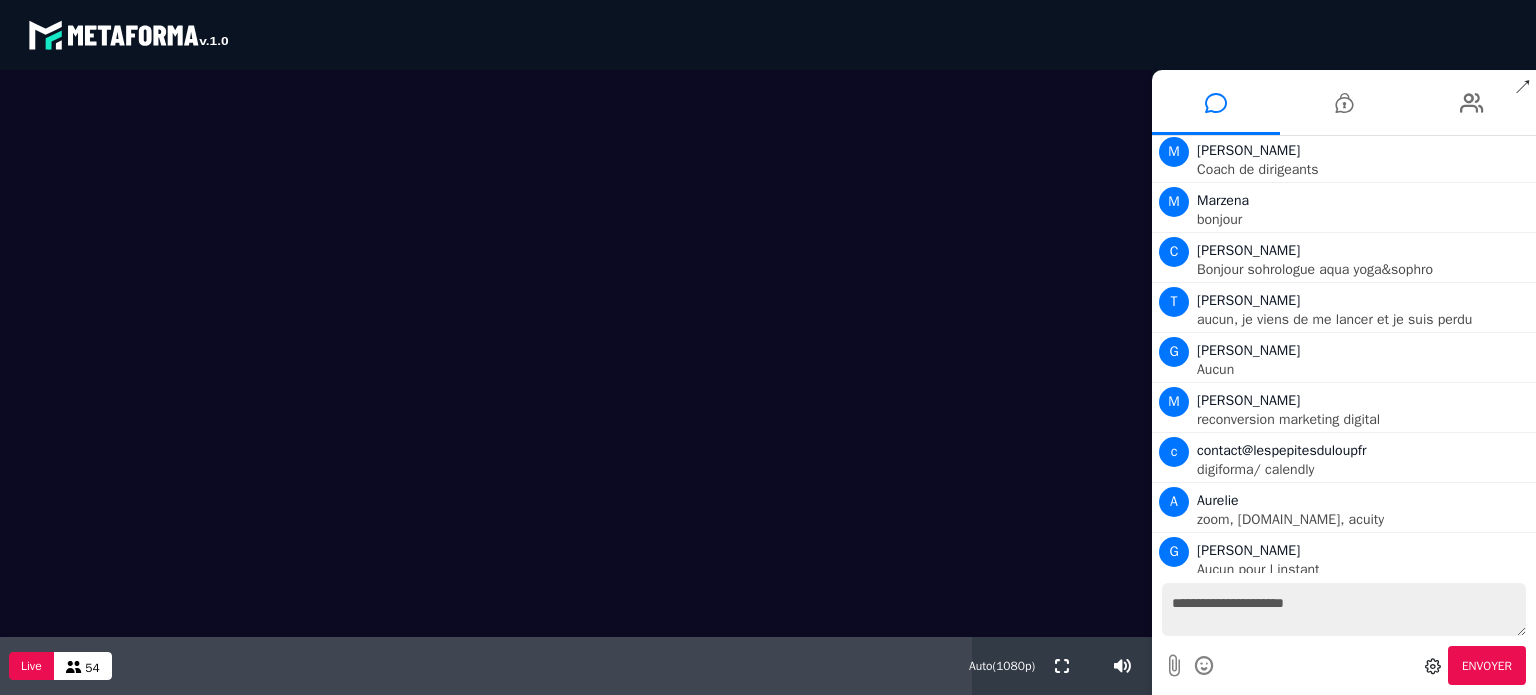 scroll, scrollTop: 1716, scrollLeft: 0, axis: vertical 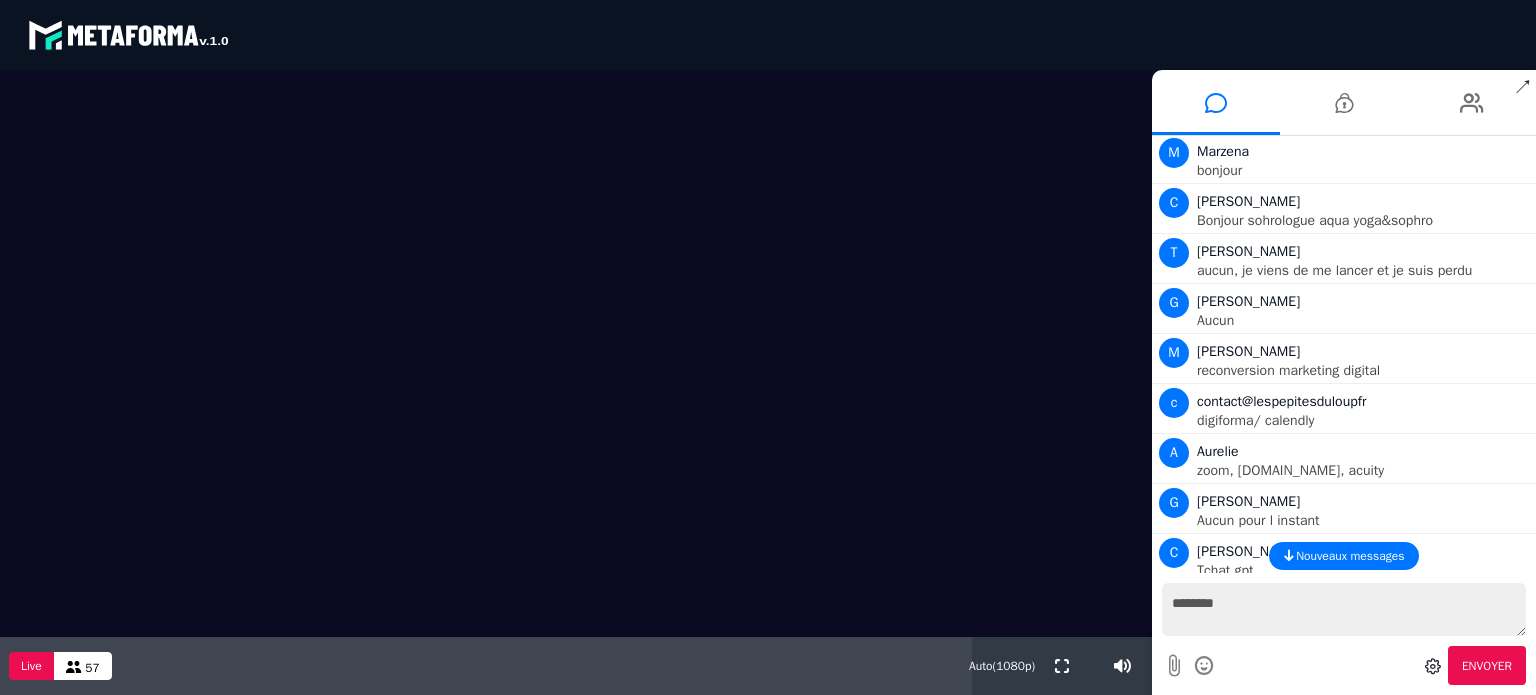 type on "*********" 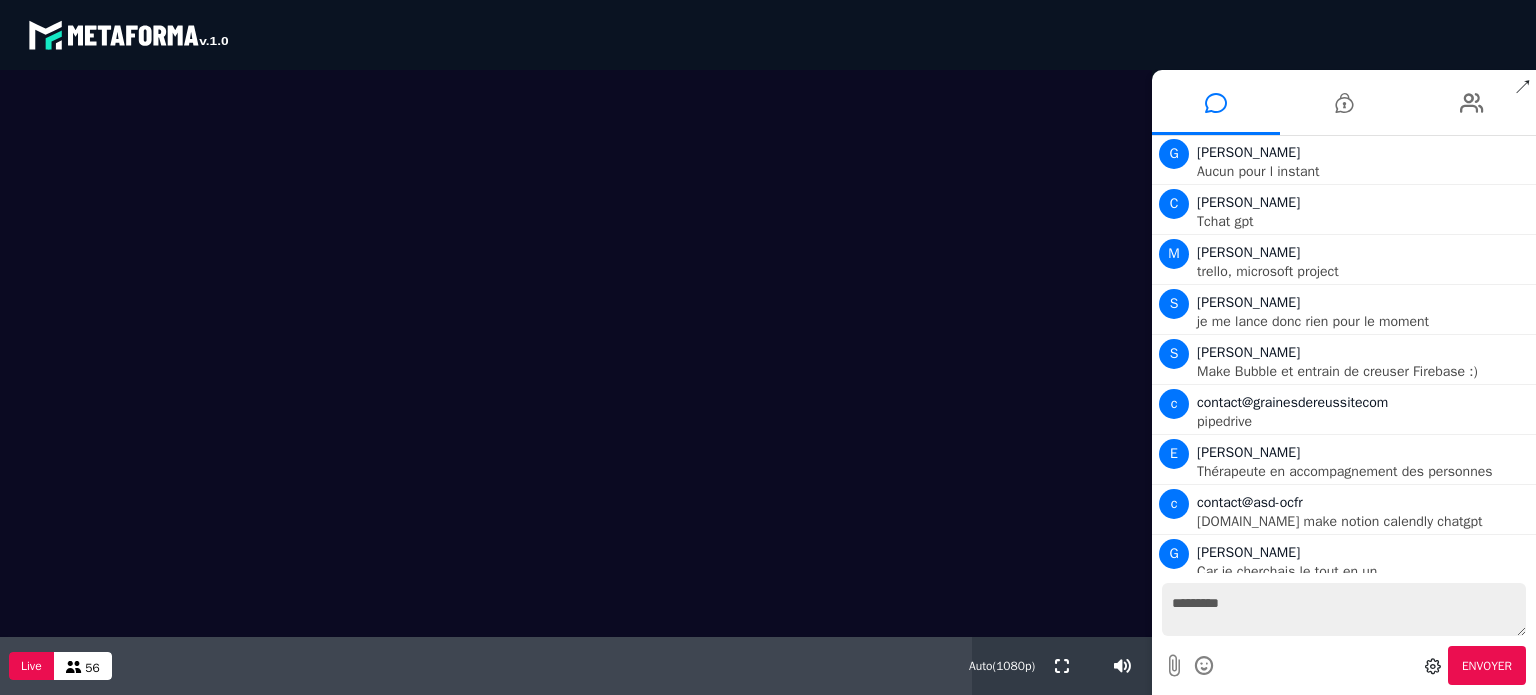 scroll, scrollTop: 2115, scrollLeft: 0, axis: vertical 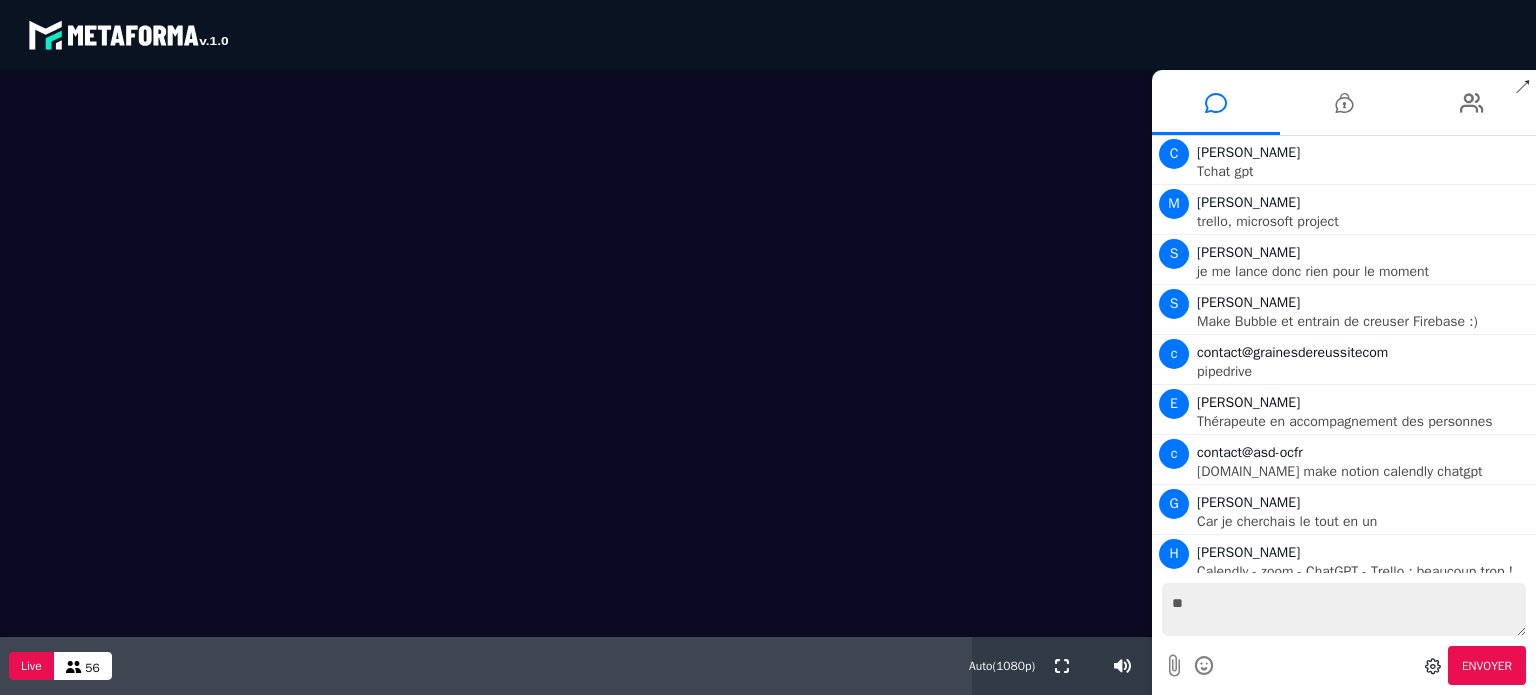 type on "*" 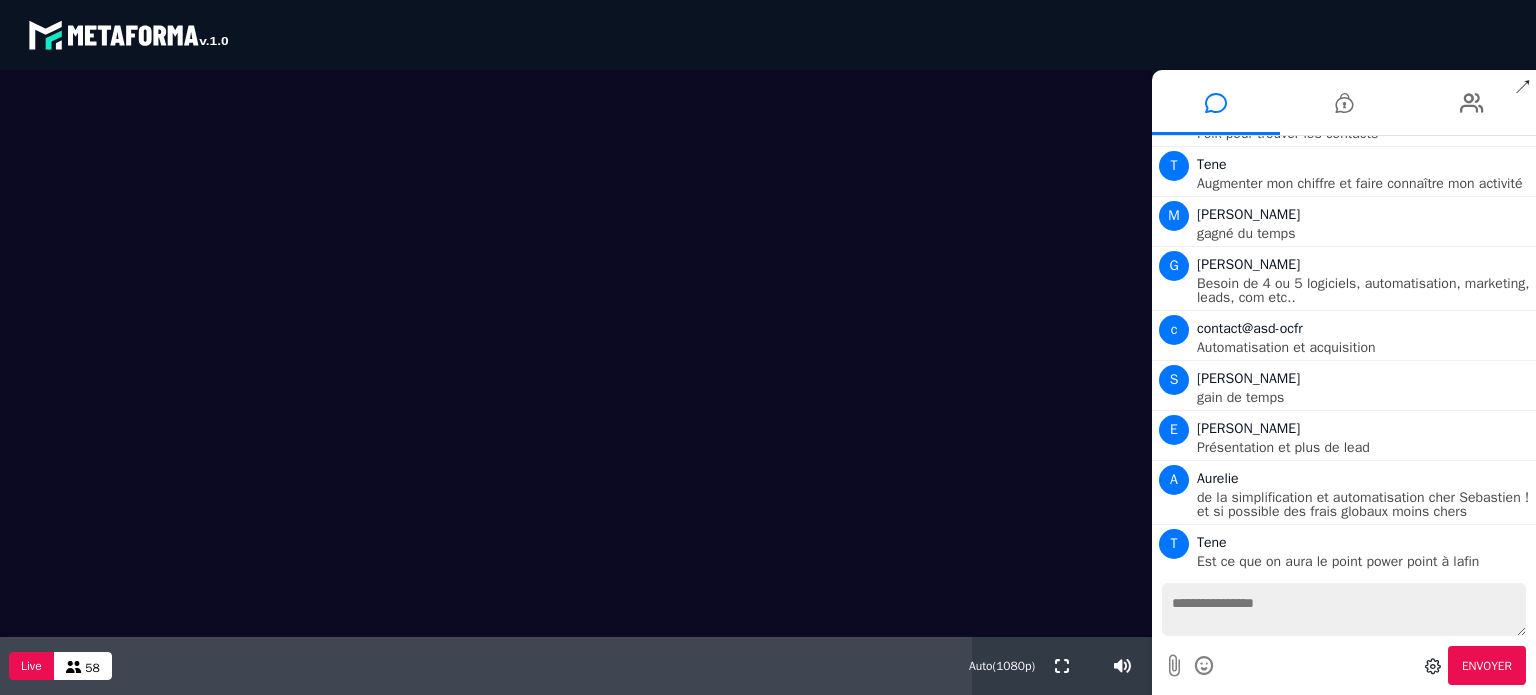 scroll, scrollTop: 3280, scrollLeft: 0, axis: vertical 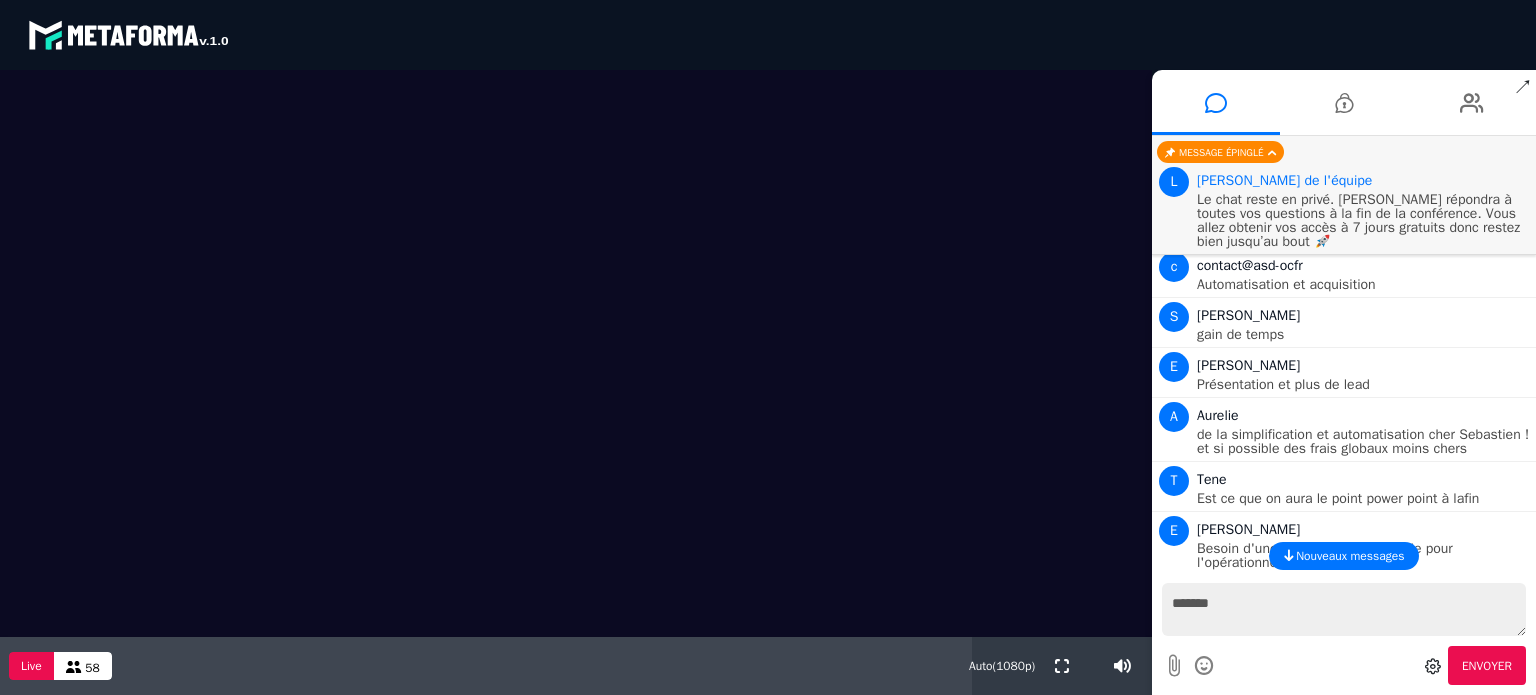 type on "********" 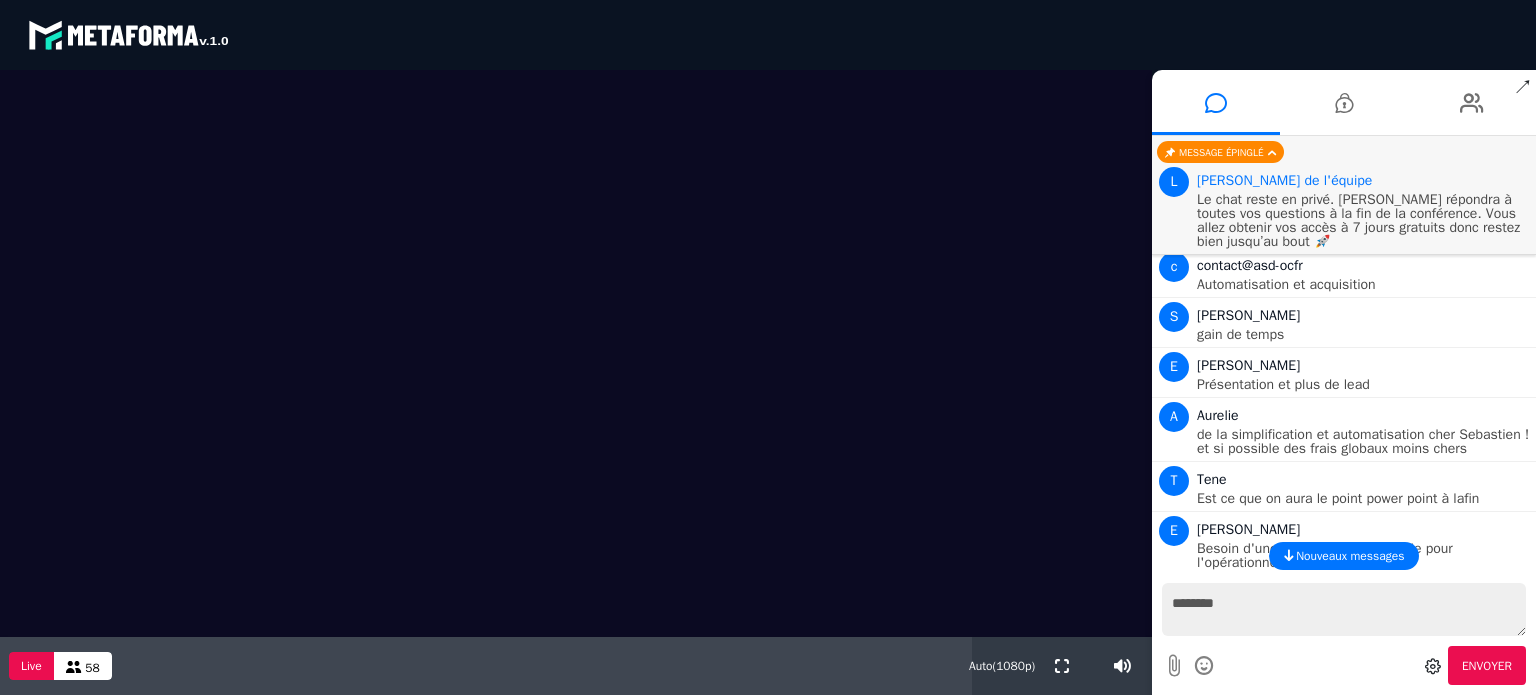 scroll, scrollTop: 3331, scrollLeft: 0, axis: vertical 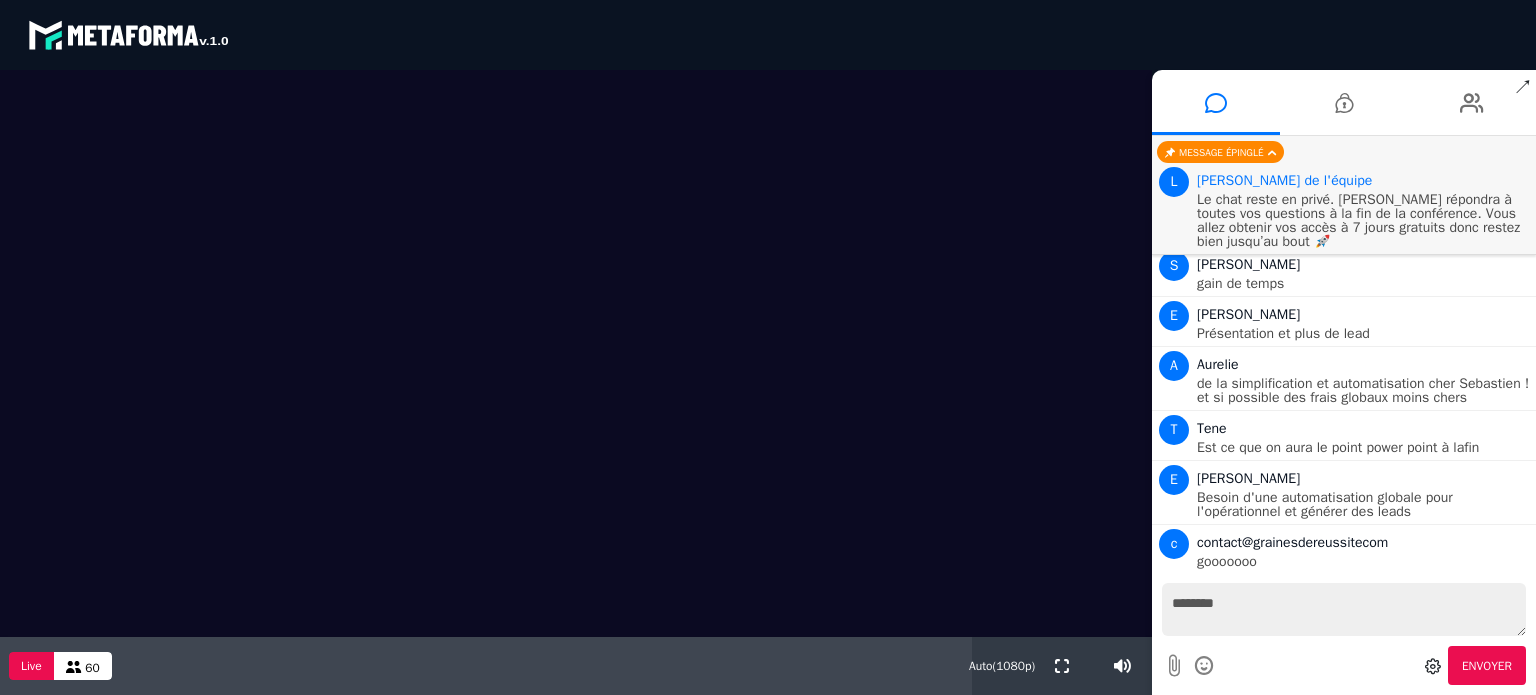 click on "********" at bounding box center (1344, 609) 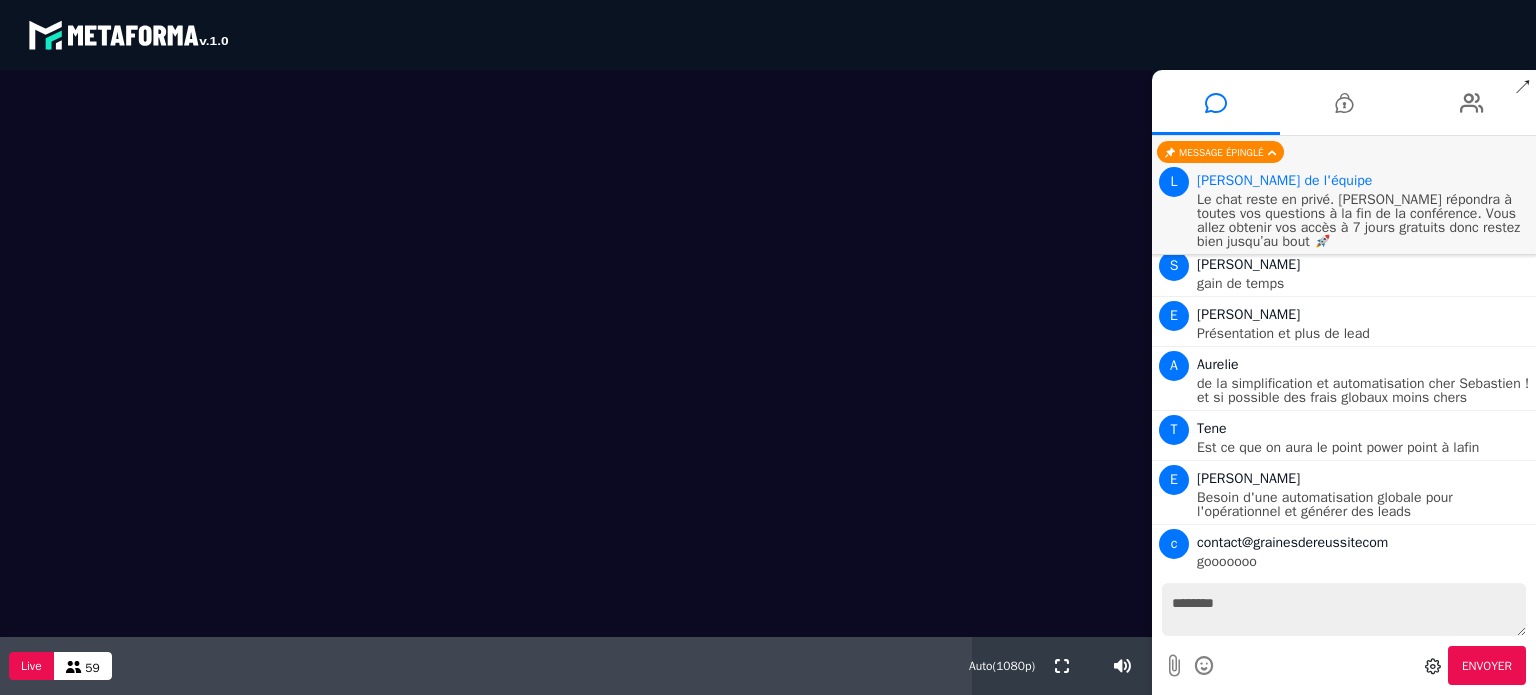 click on "Live   59" at bounding box center [486, 666] 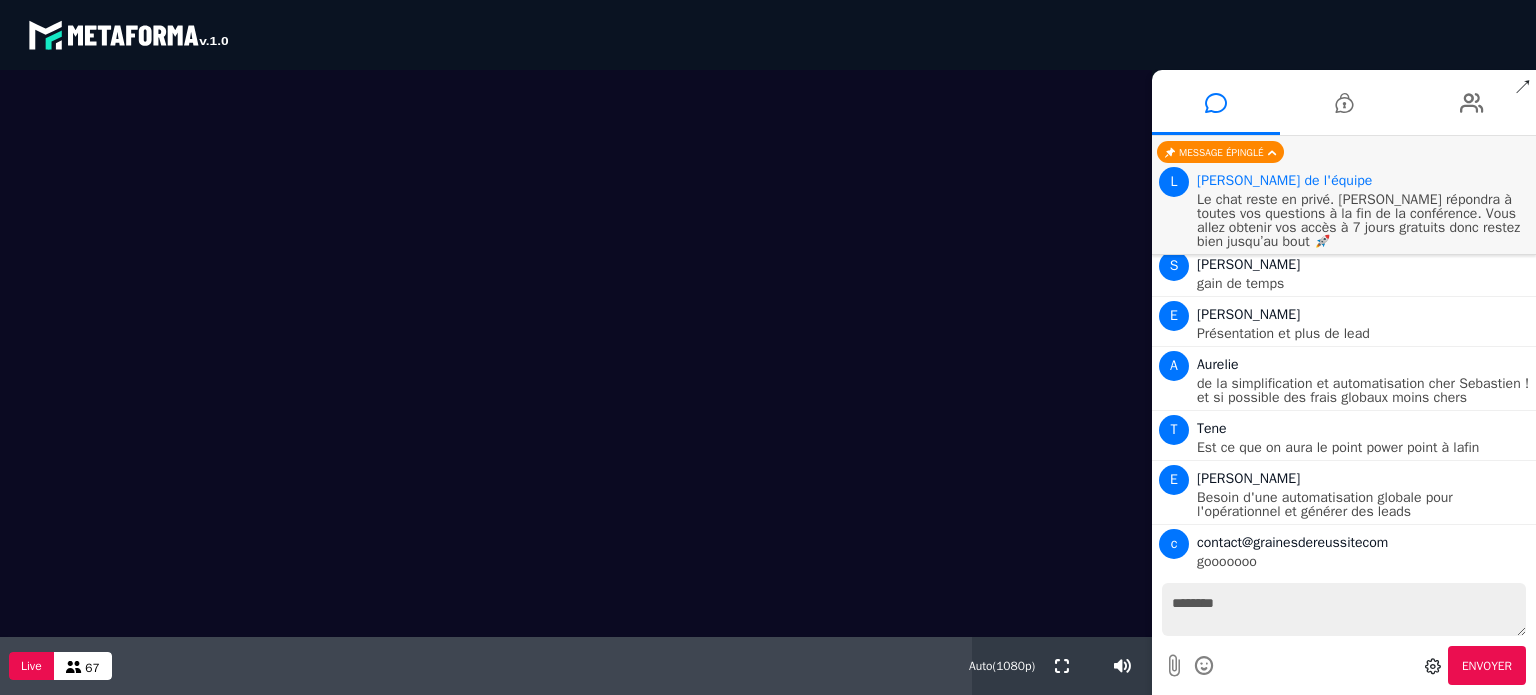 scroll, scrollTop: 3423, scrollLeft: 0, axis: vertical 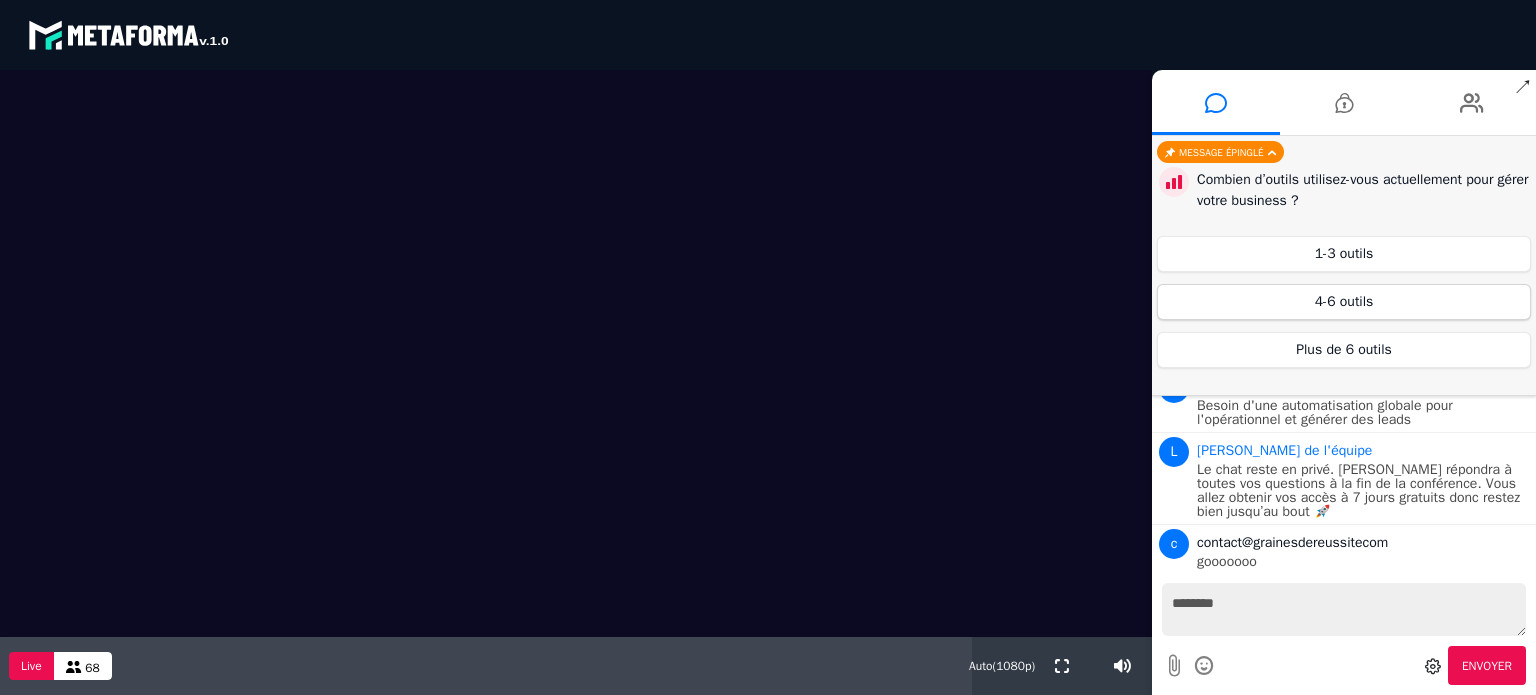 click on "4-6 outils" at bounding box center [1344, 302] 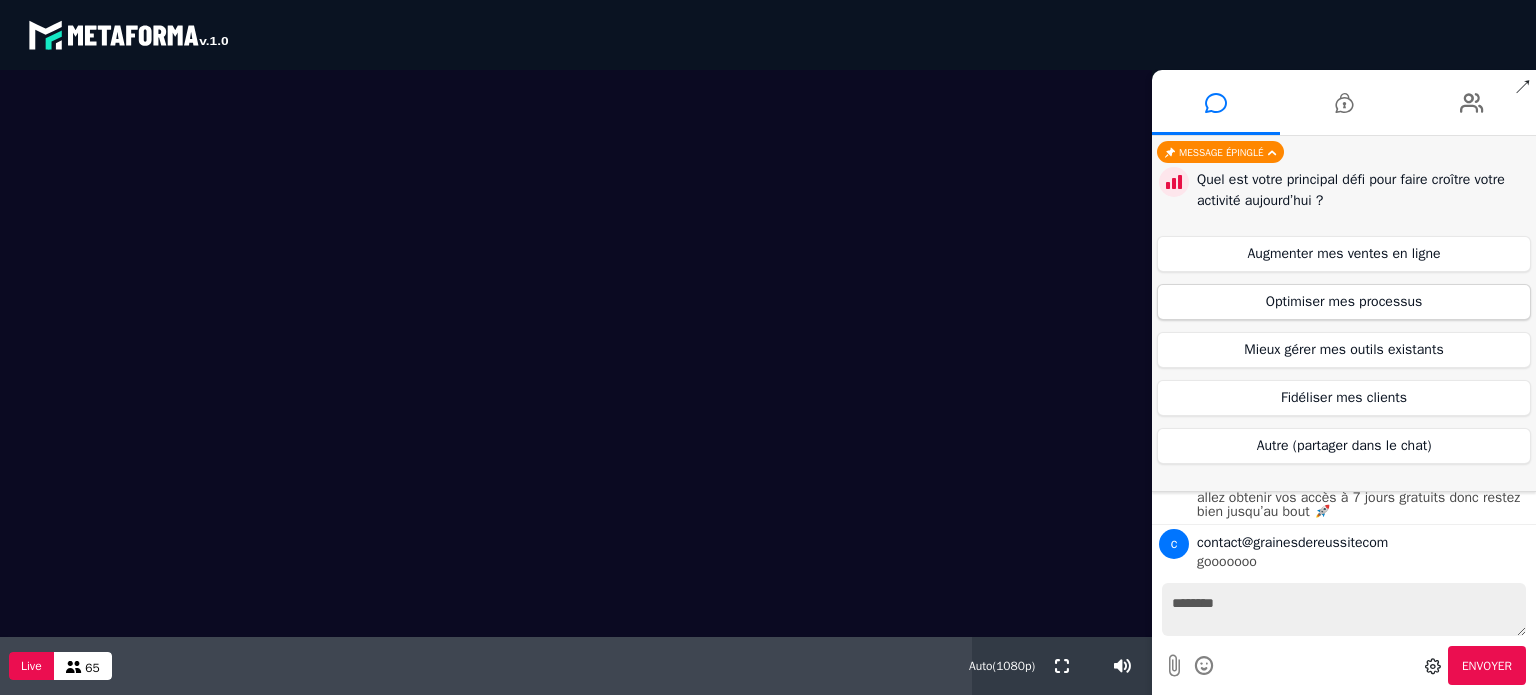 click on "Optimiser mes processus" at bounding box center [1344, 302] 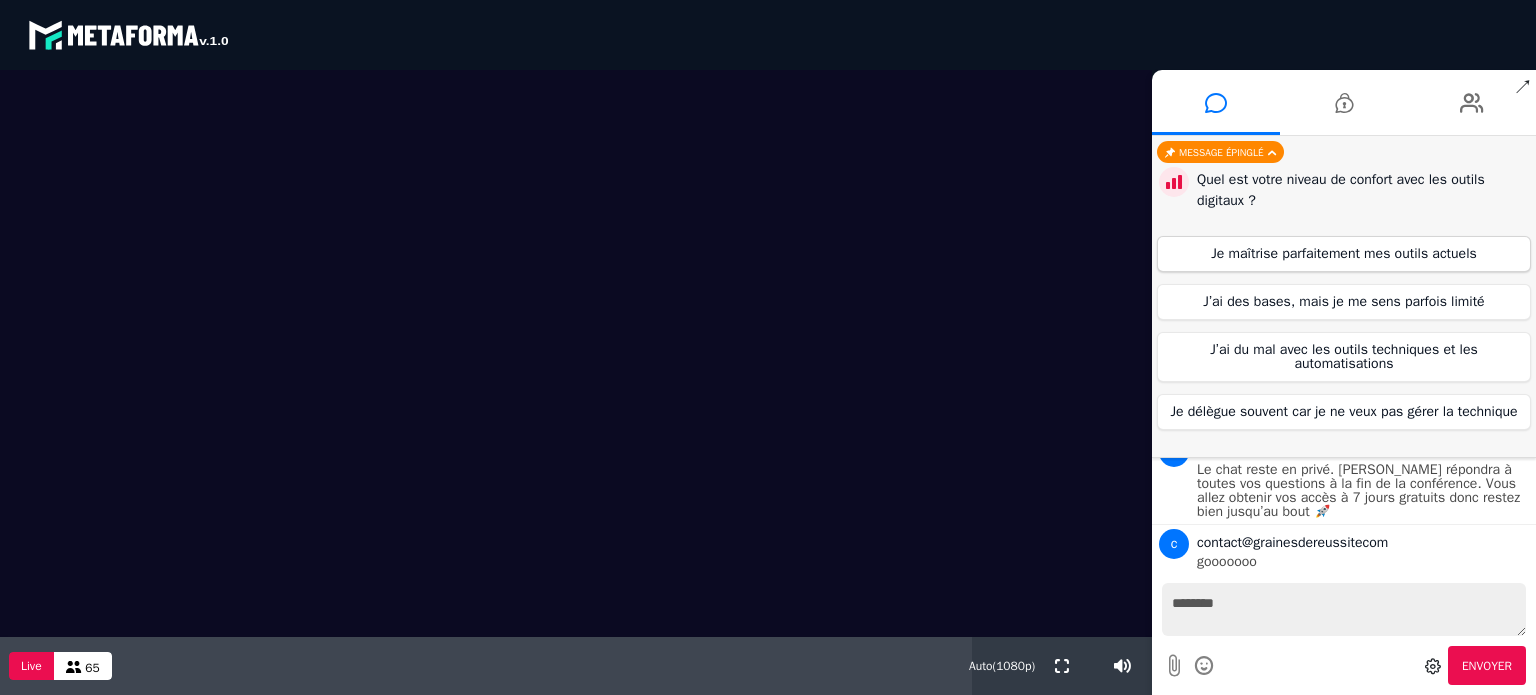 click on "Je maîtrise parfaitement mes outils actuels" at bounding box center [1344, 254] 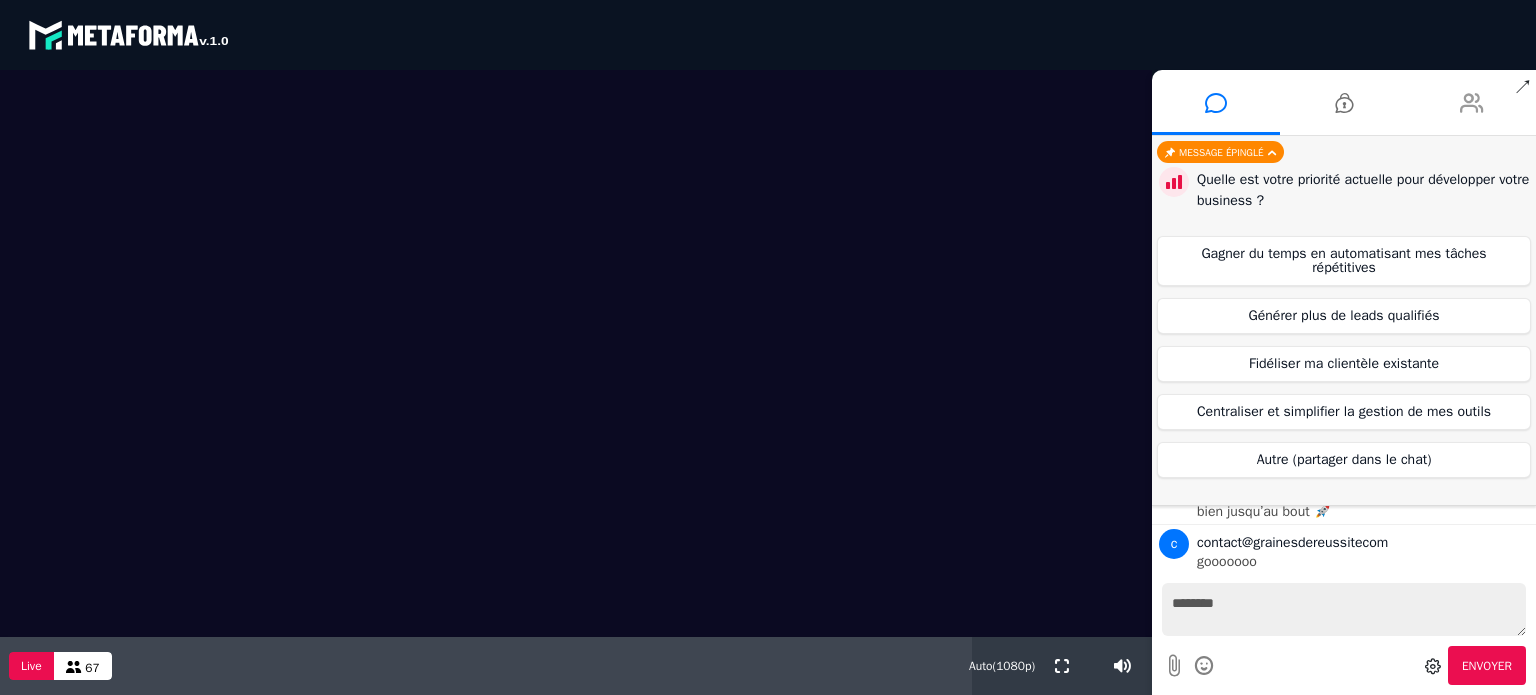 click at bounding box center (1472, 102) 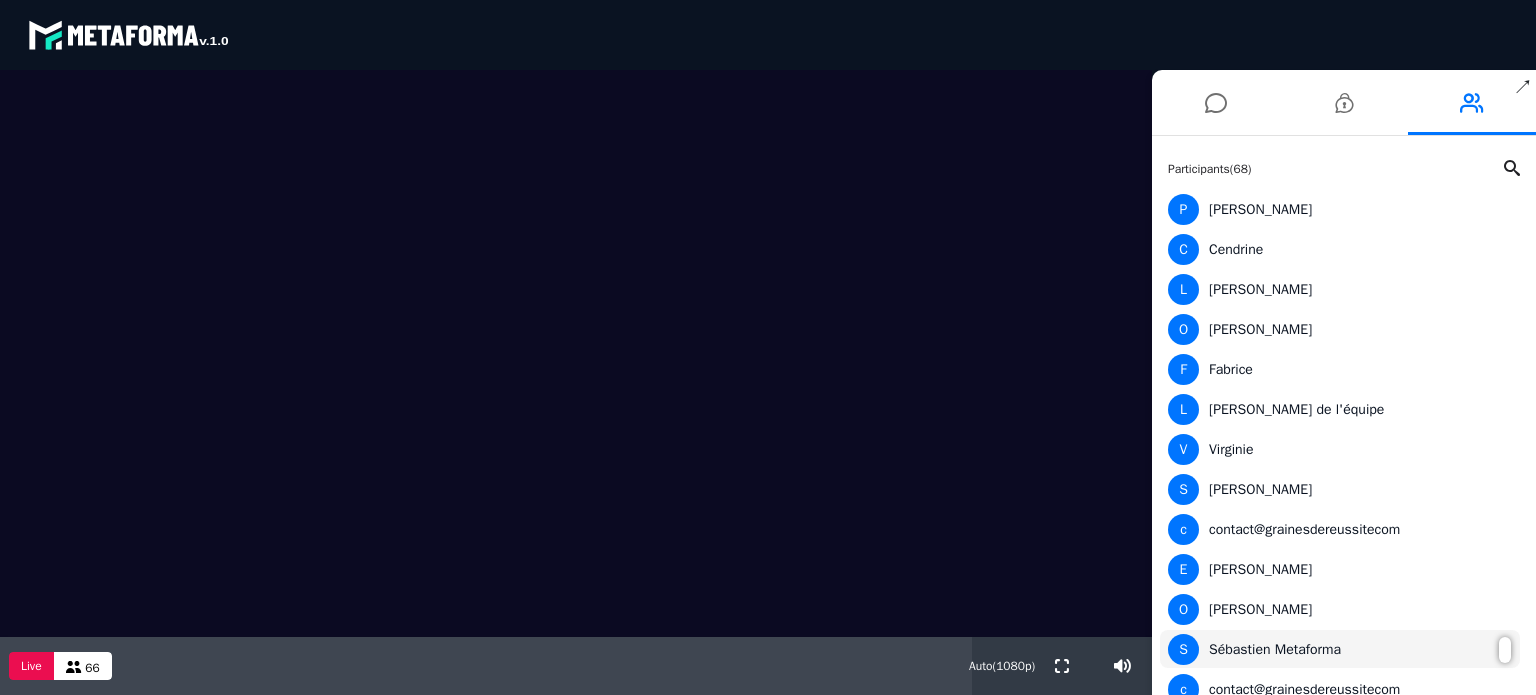 click on "S [PERSON_NAME] Metaforma" at bounding box center [1340, 649] 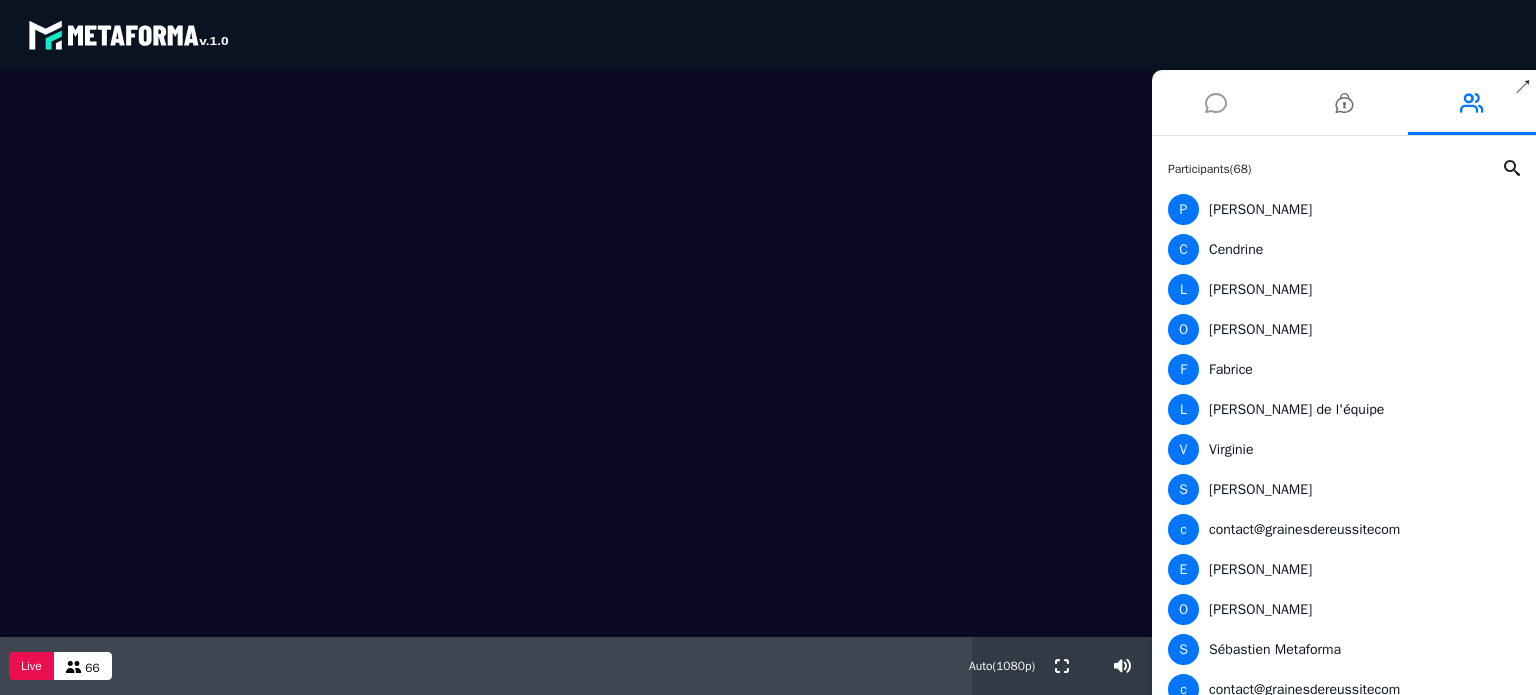 click at bounding box center (1216, 103) 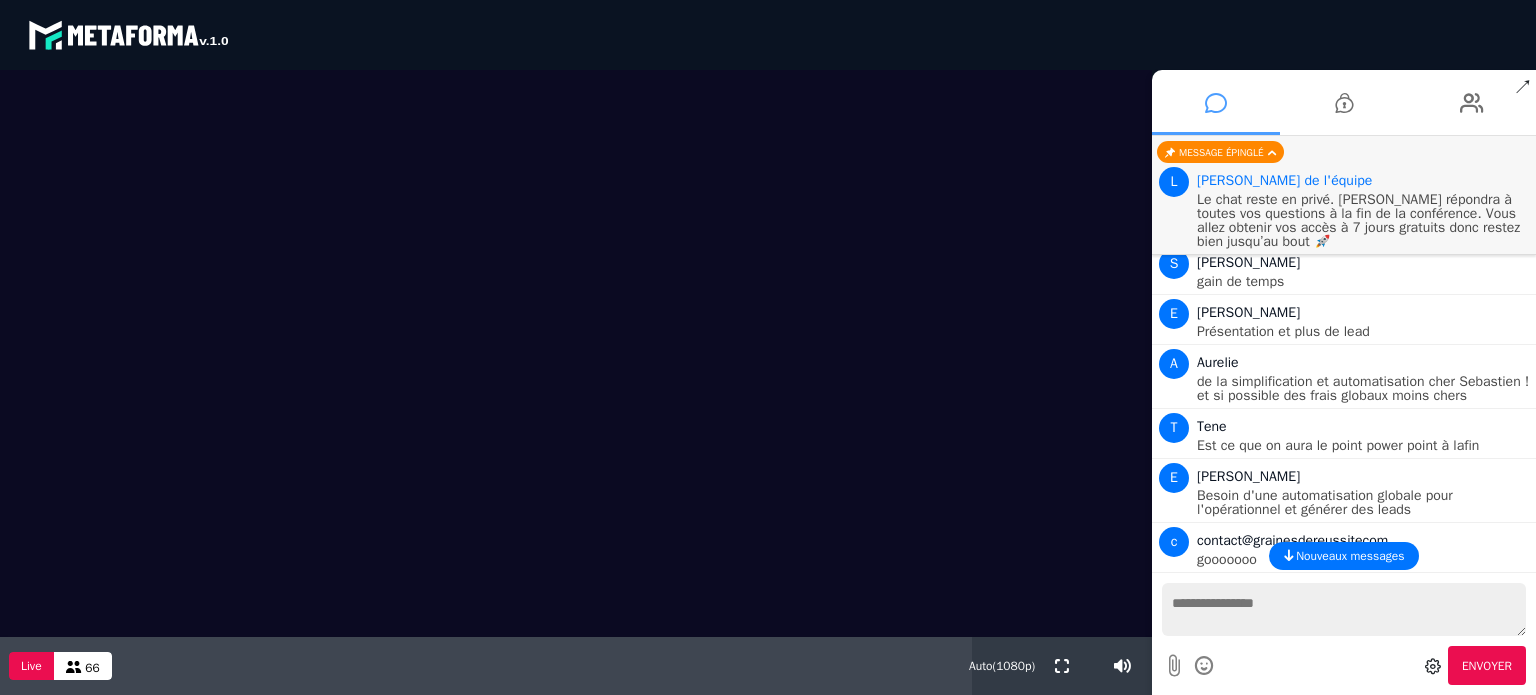scroll, scrollTop: 3332, scrollLeft: 0, axis: vertical 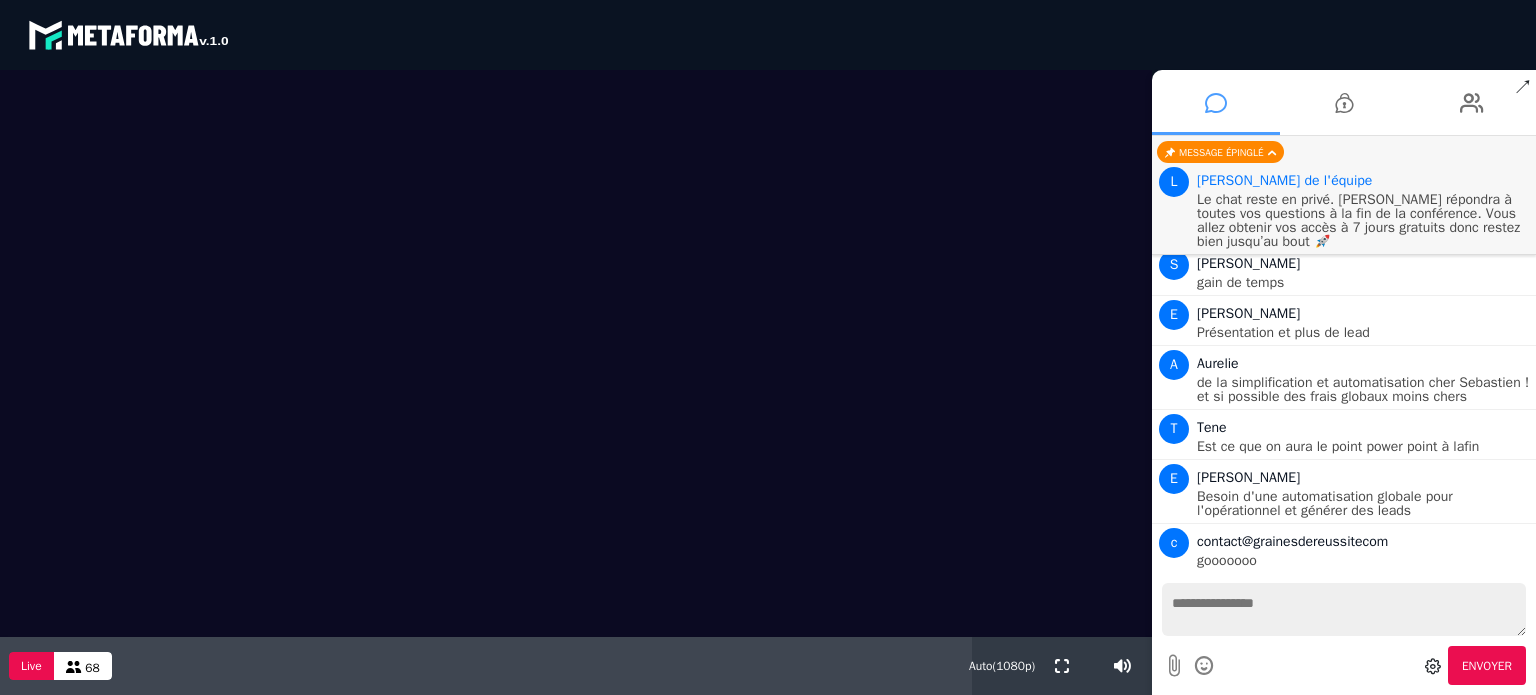click at bounding box center [1216, 103] 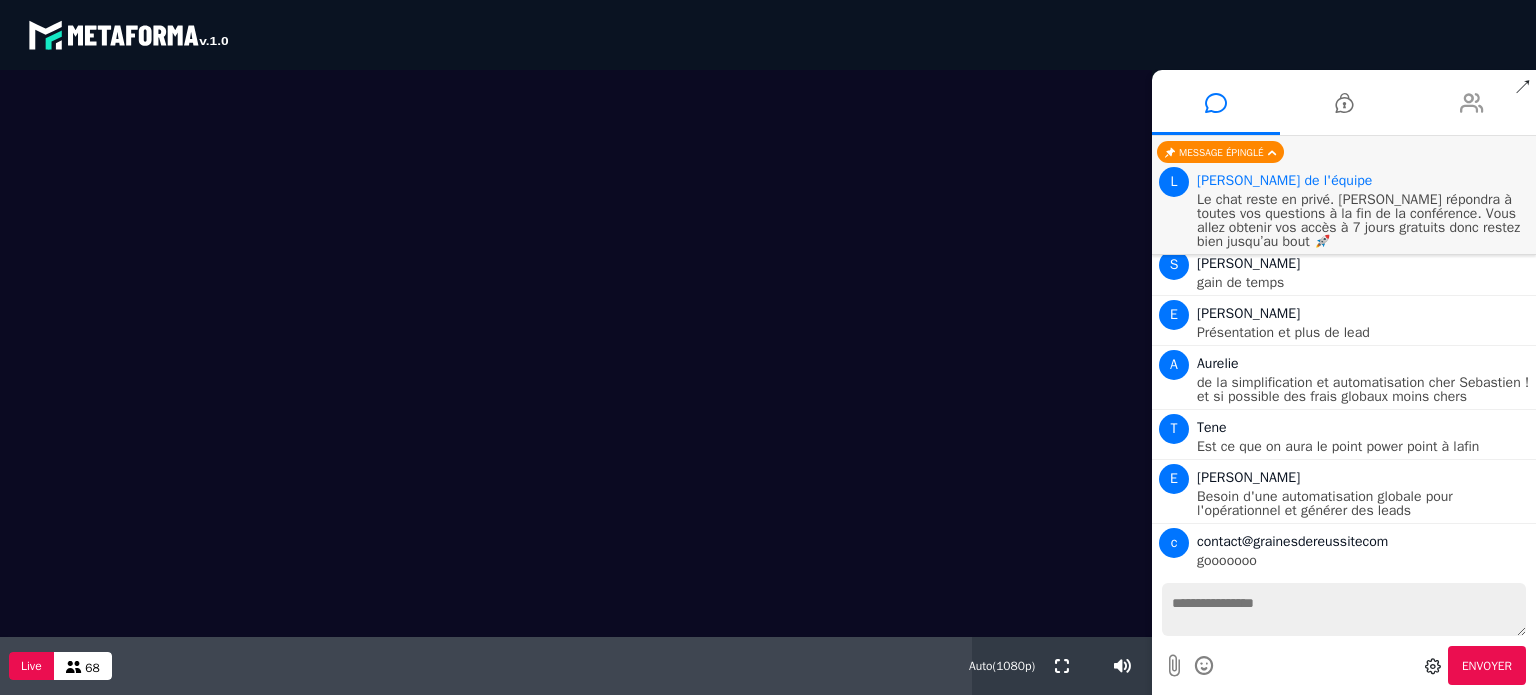 click at bounding box center [1472, 102] 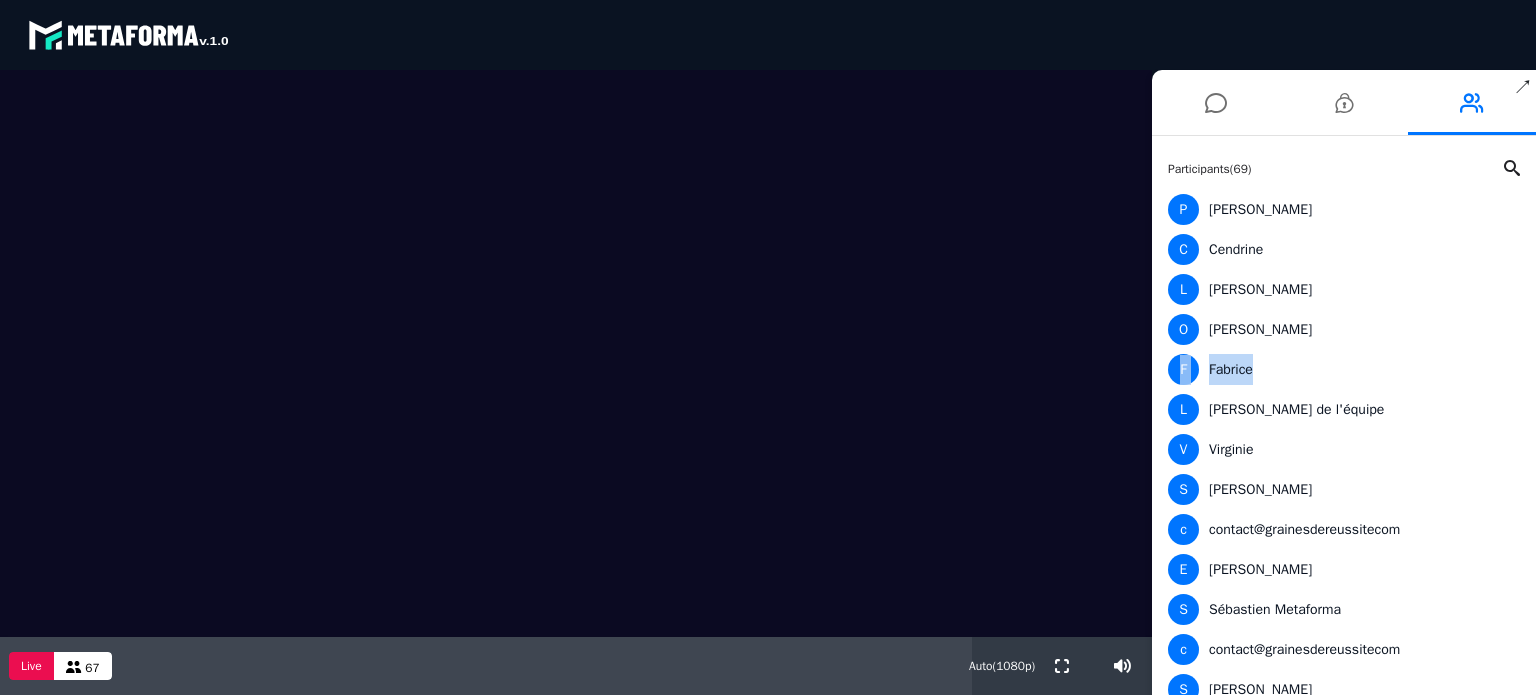 drag, startPoint x: 1504, startPoint y: 324, endPoint x: 1516, endPoint y: 348, distance: 26.832815 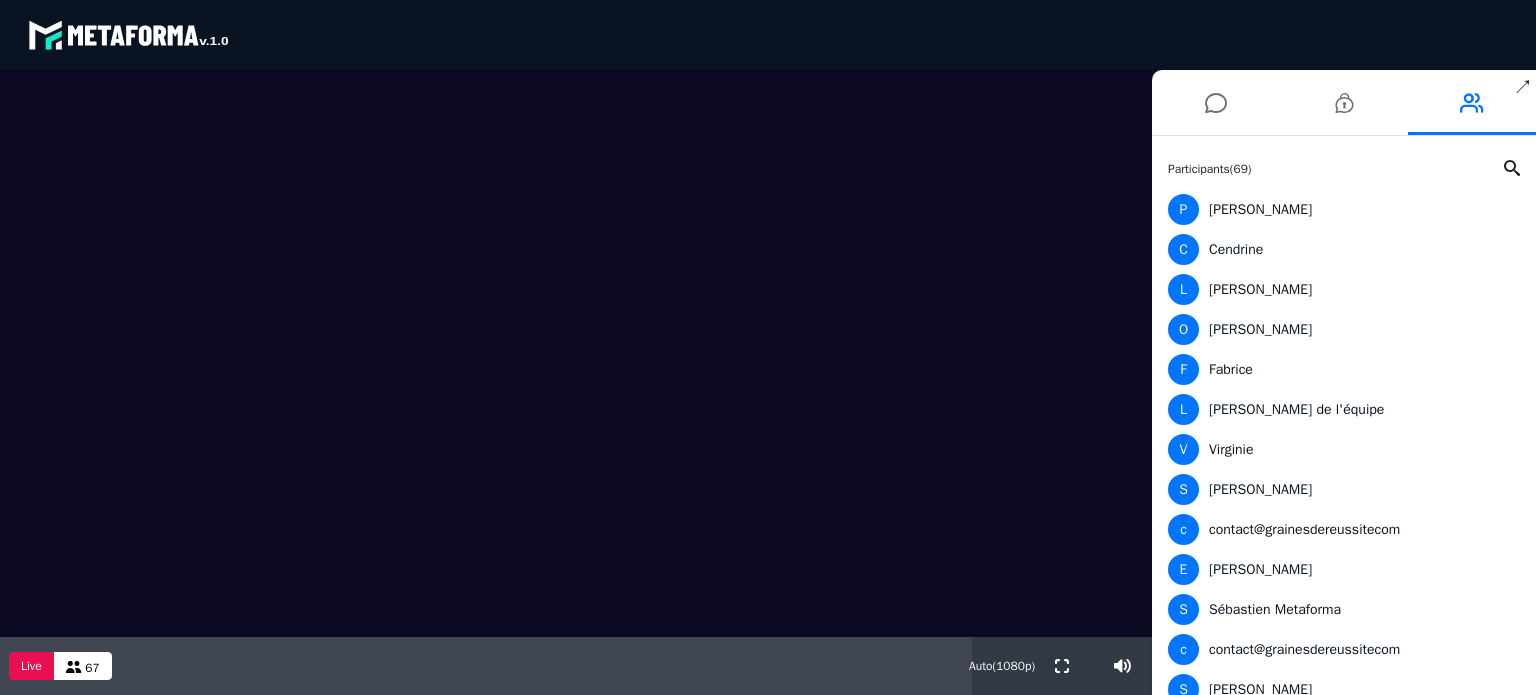 click on "Participants  ( 69 )" at bounding box center (1344, 169) 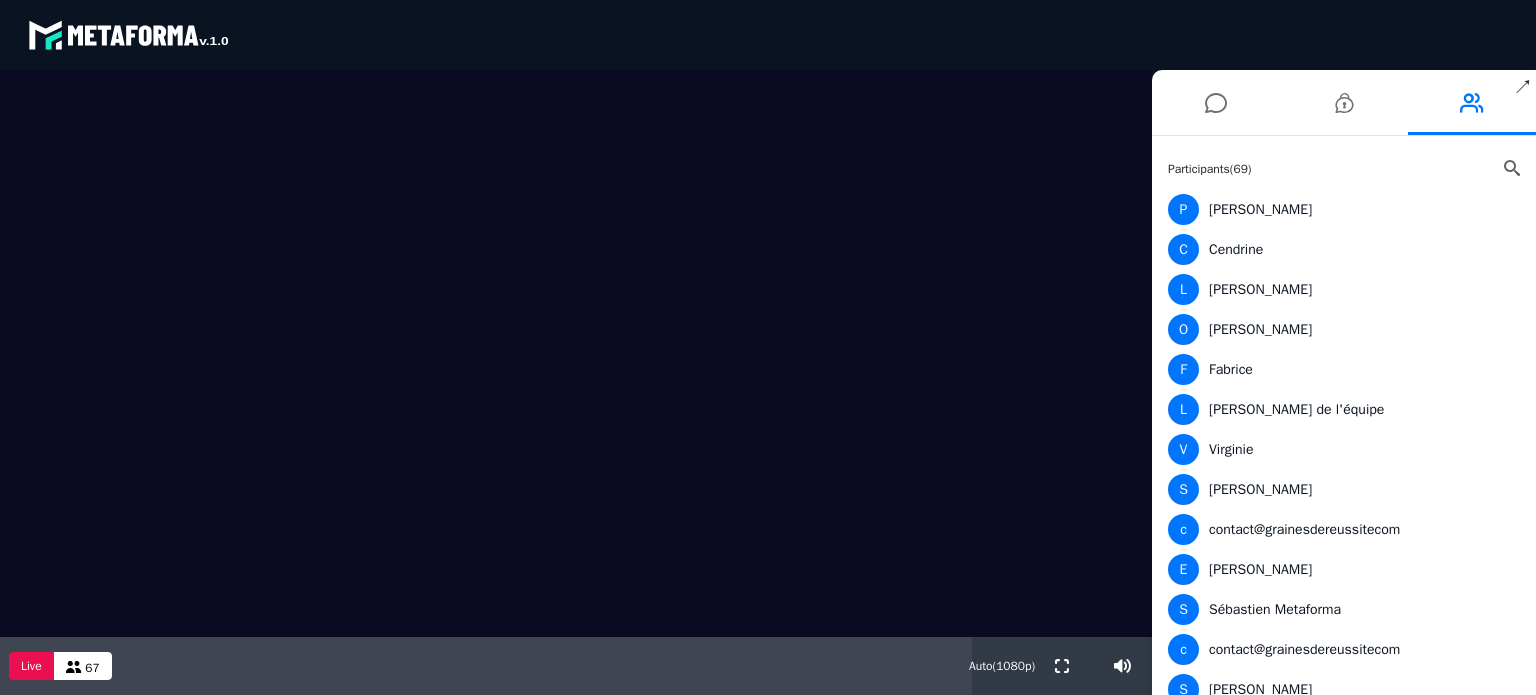 click at bounding box center [1512, 168] 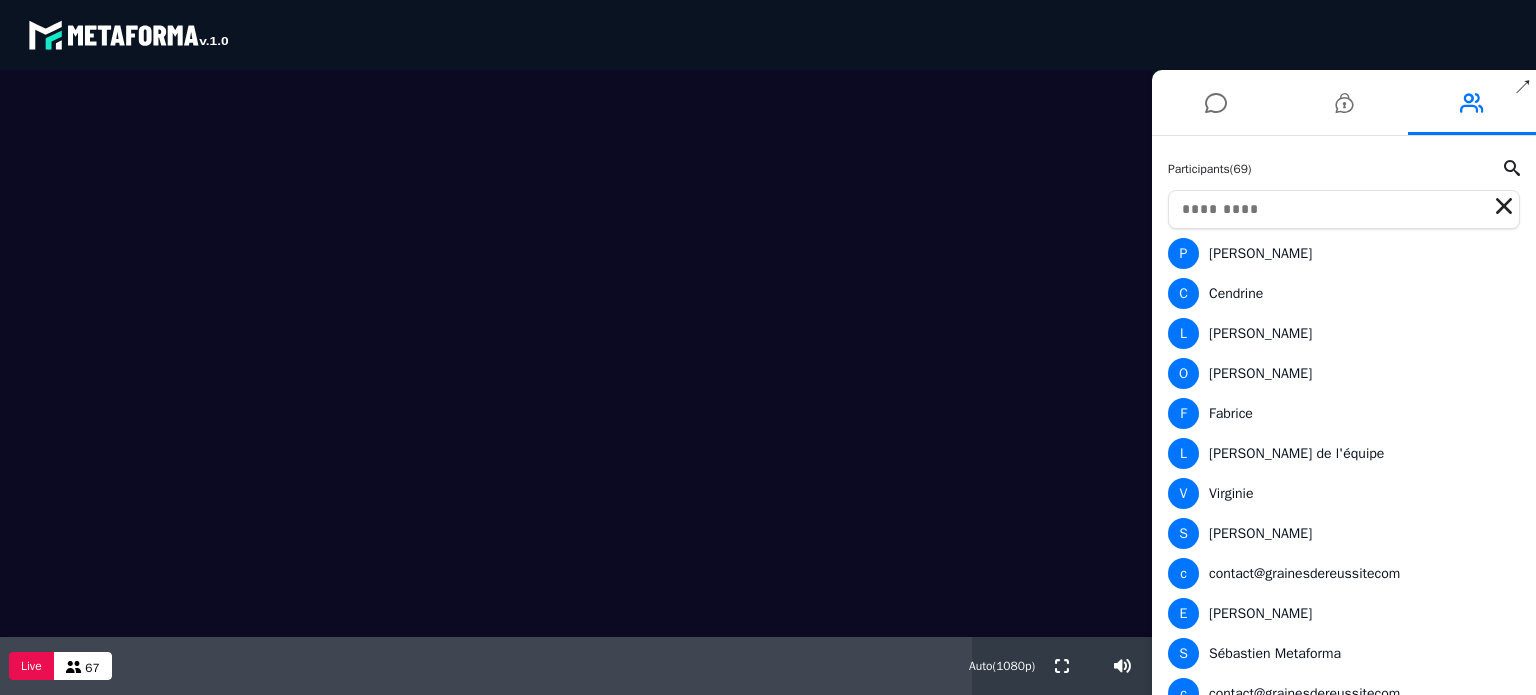 click at bounding box center [1344, 209] 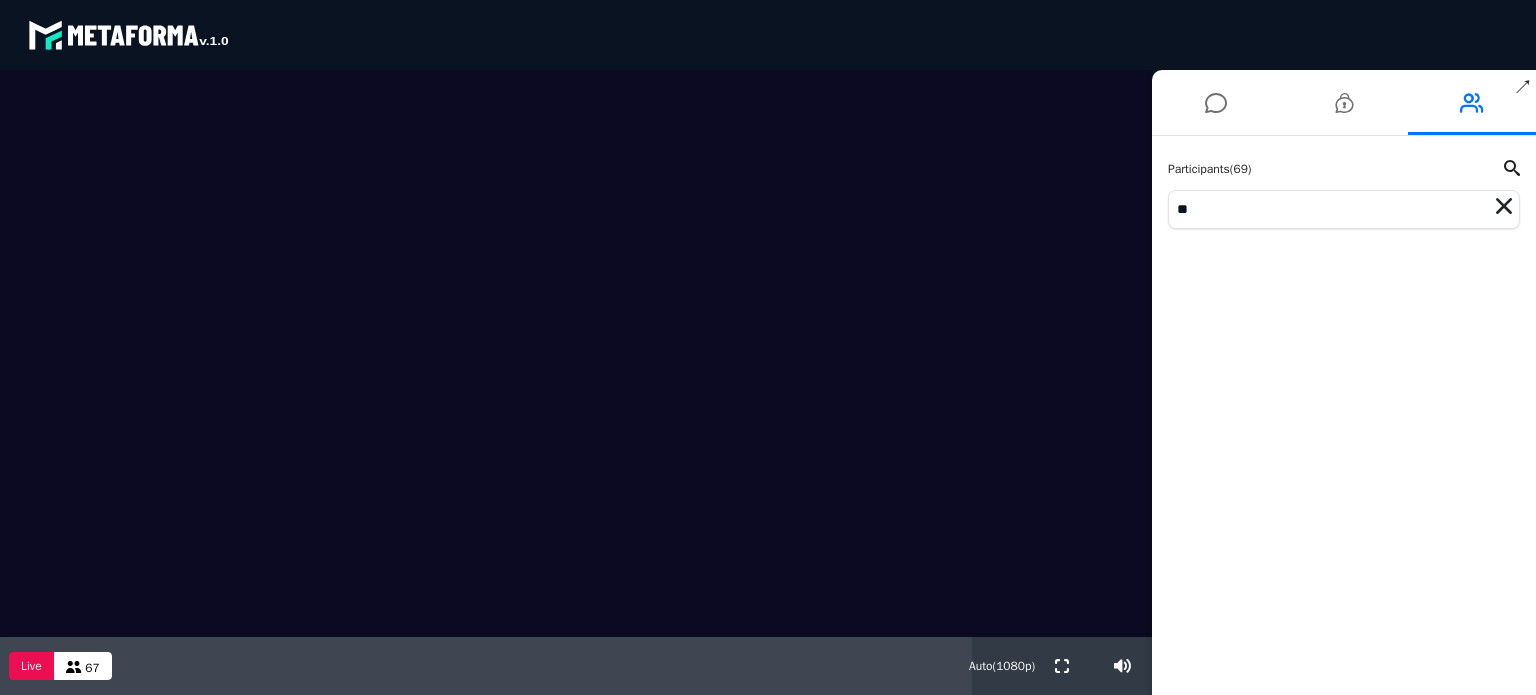 type on "*" 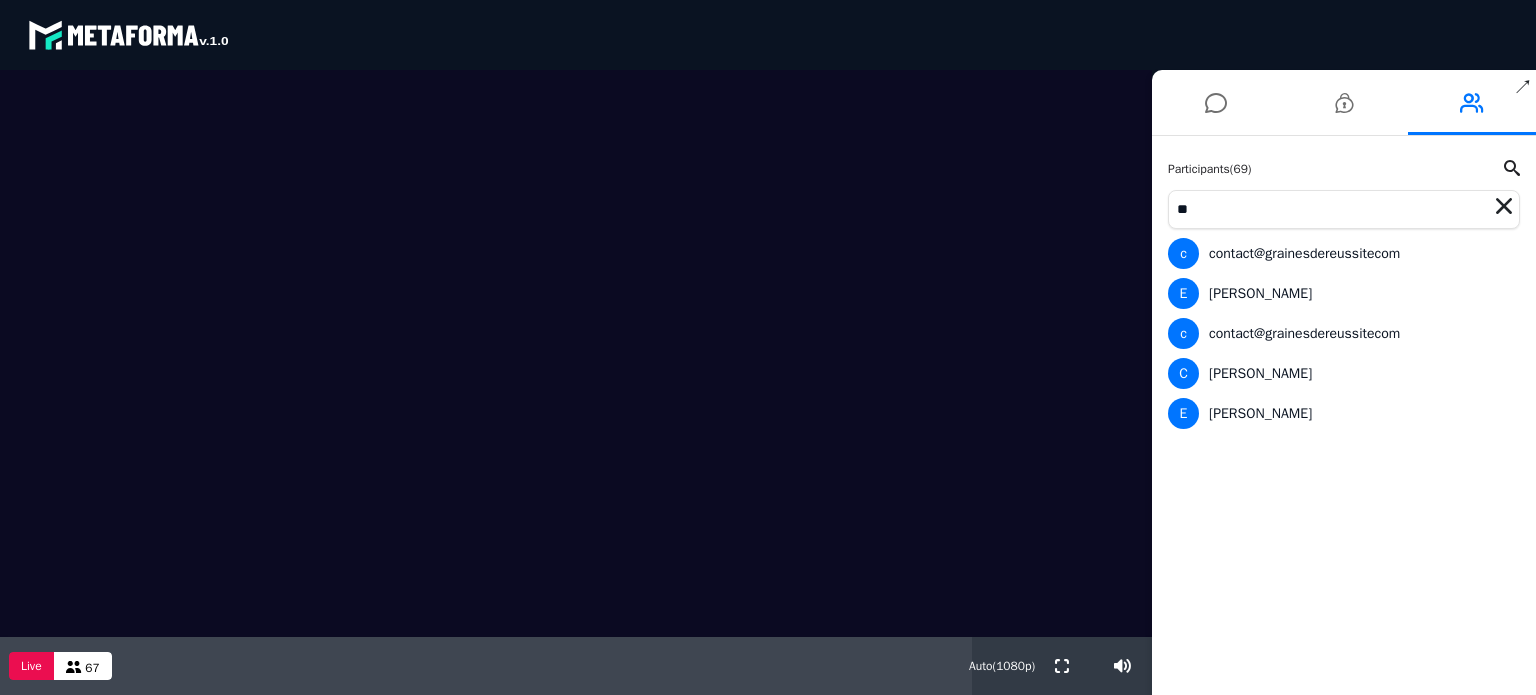 type on "*" 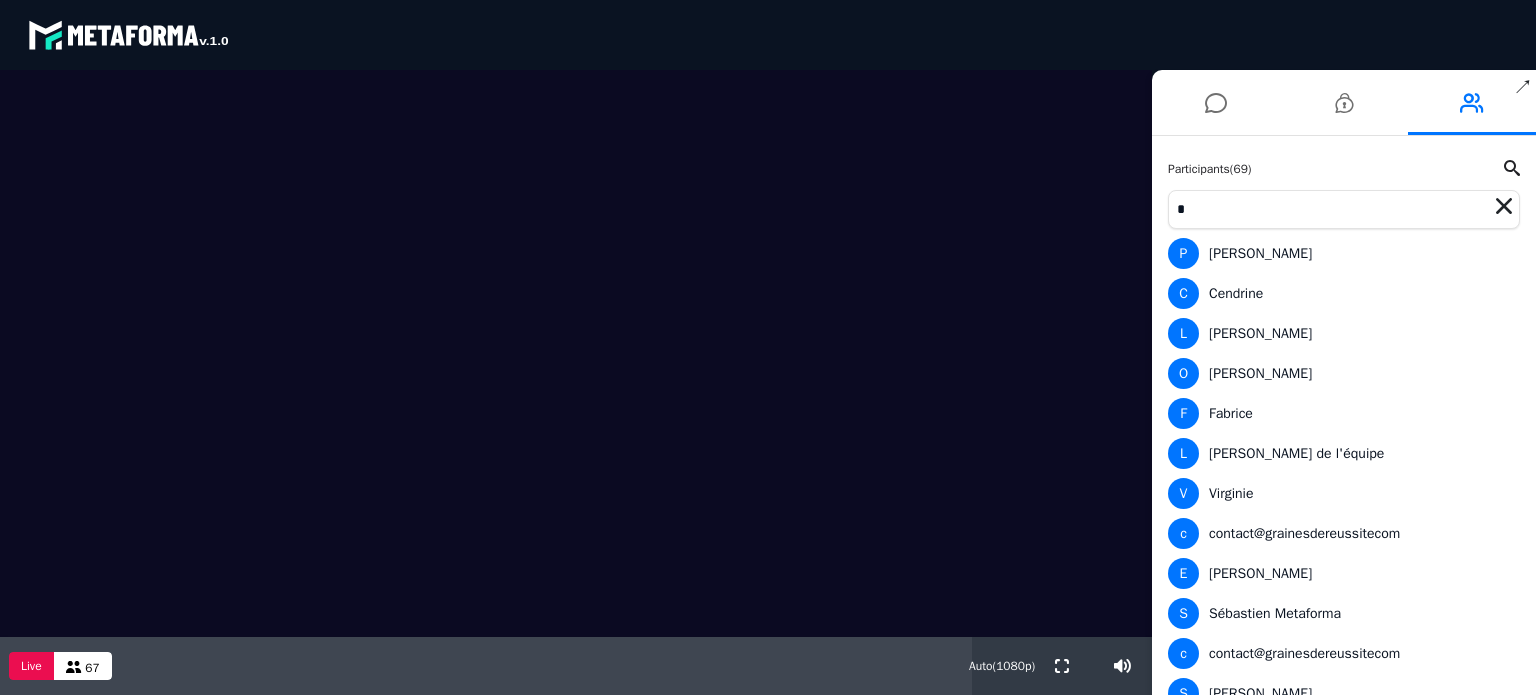 type 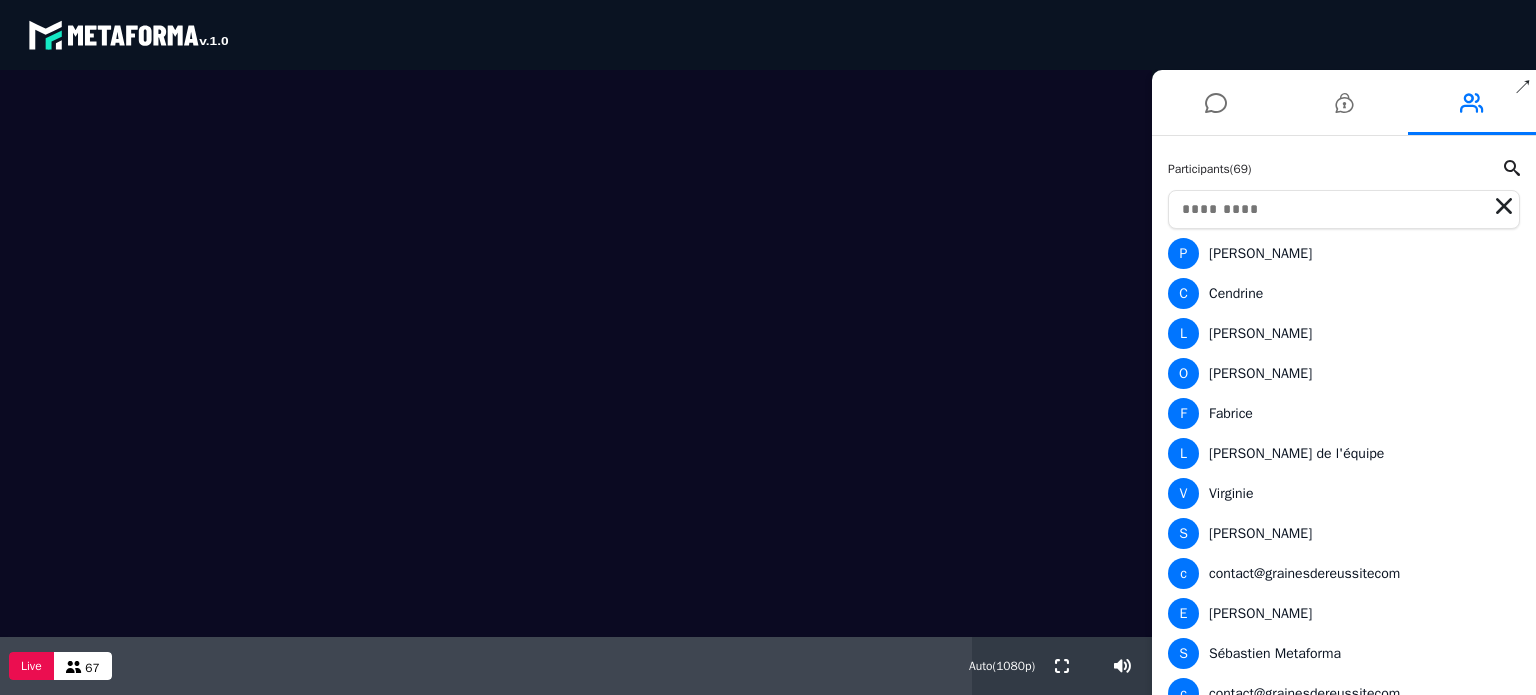 click at bounding box center (1344, 209) 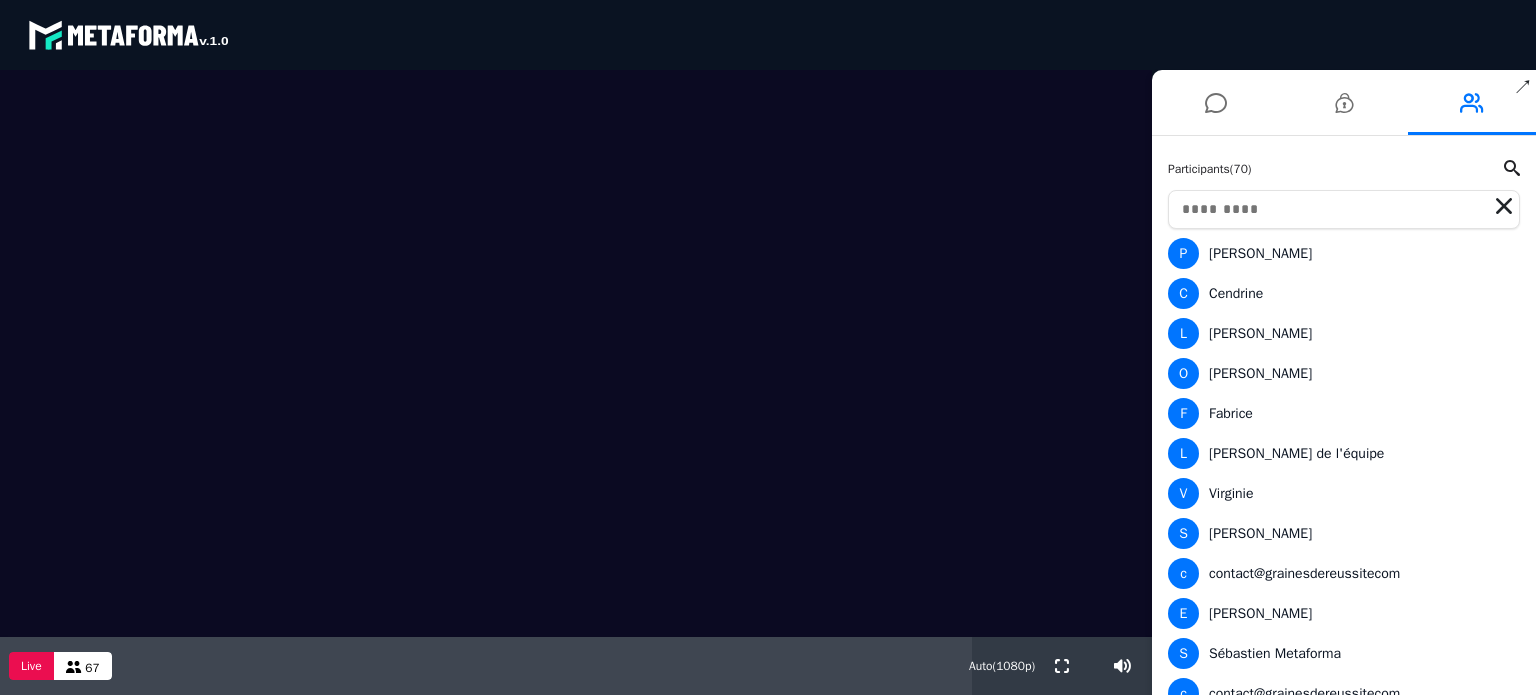 click at bounding box center [1344, 209] 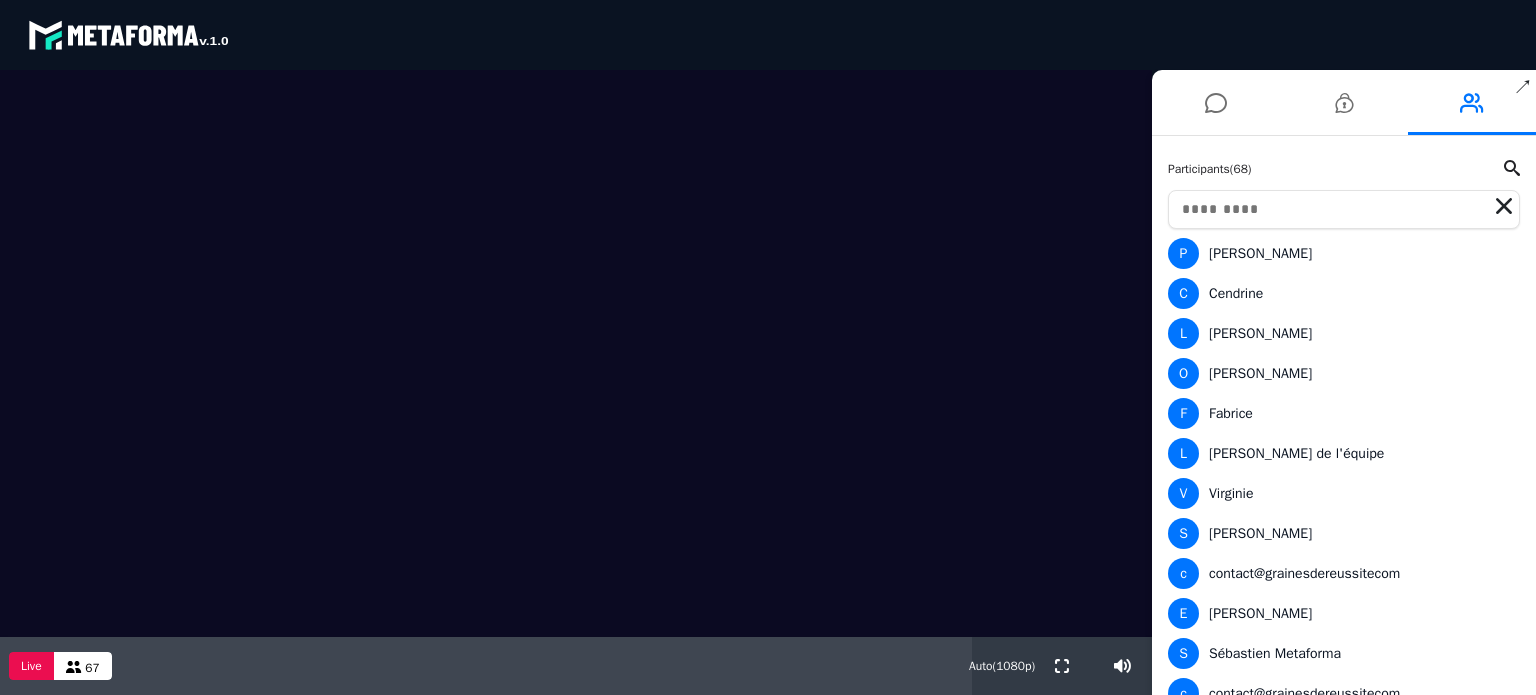click at bounding box center (576, 298) 